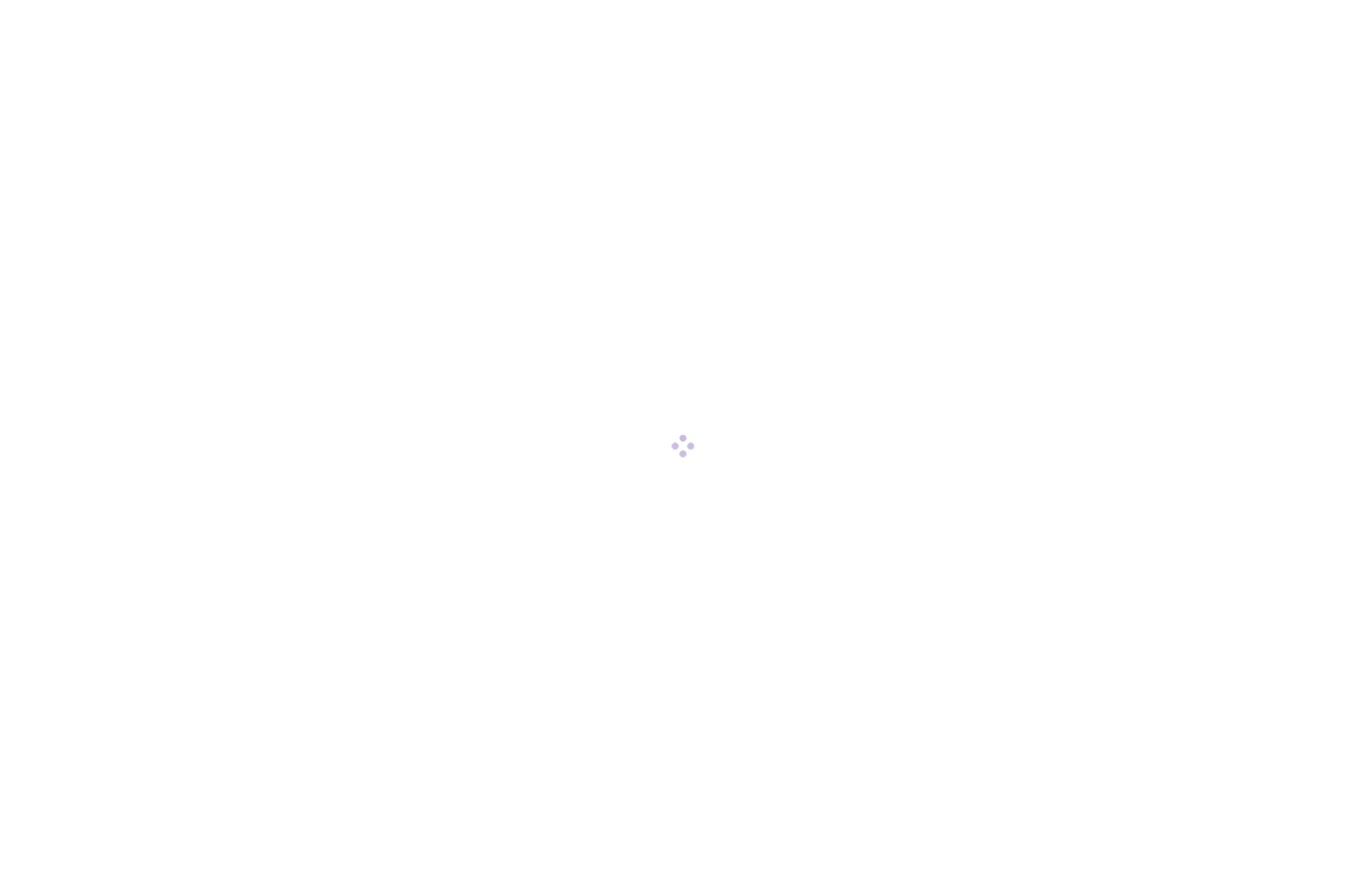 scroll, scrollTop: 0, scrollLeft: 0, axis: both 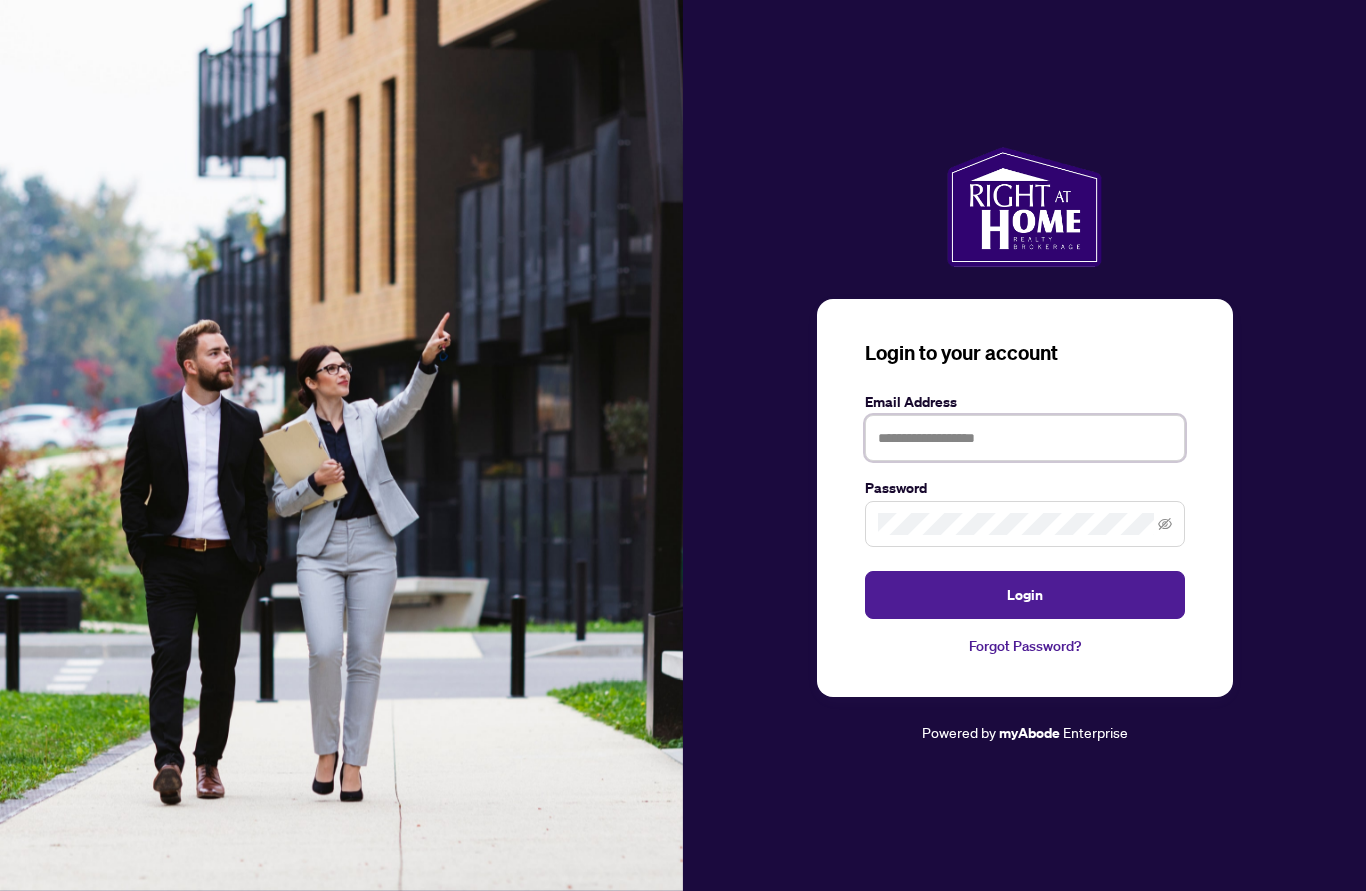click at bounding box center (1025, 438) 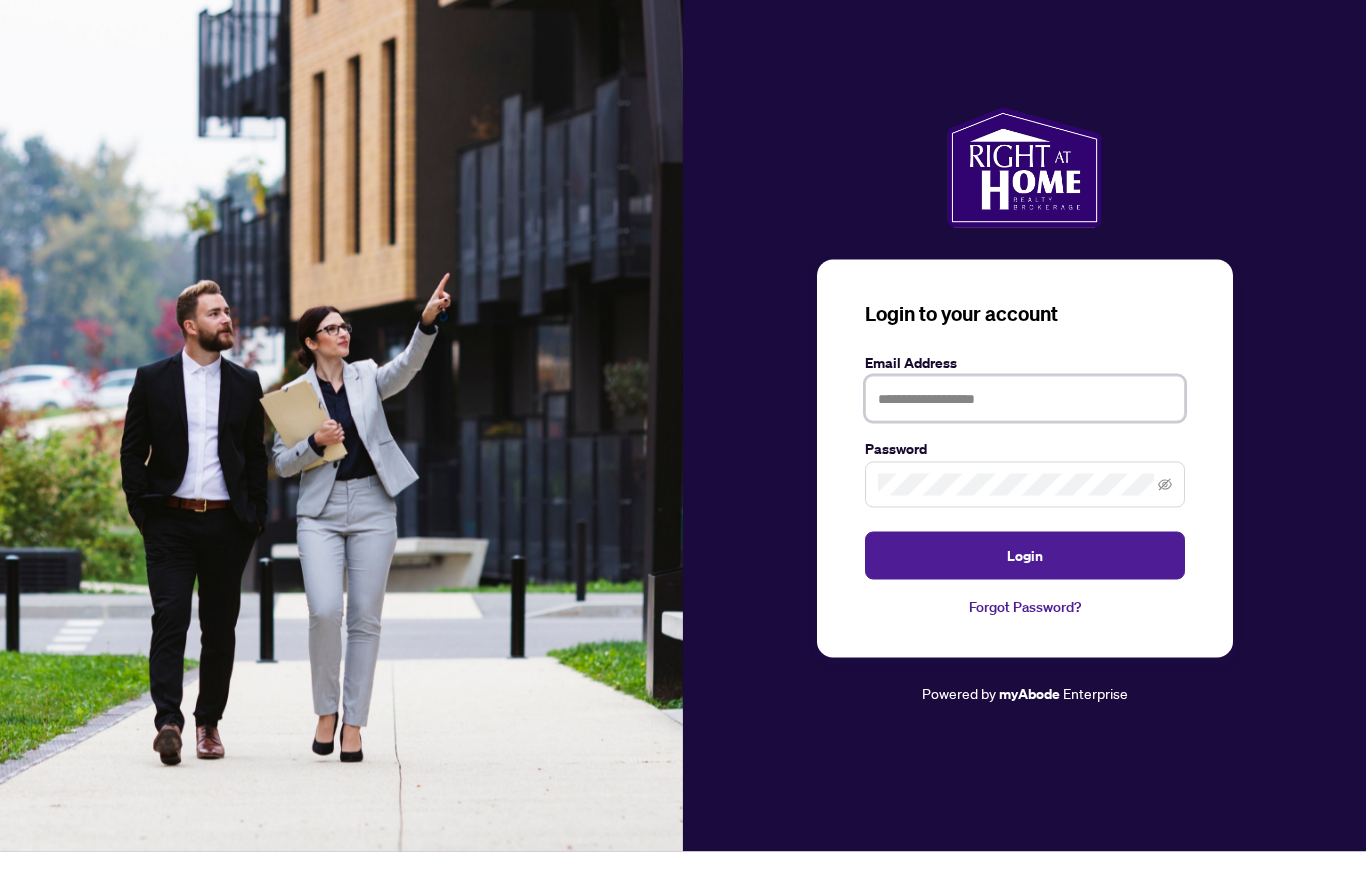 type on "**********" 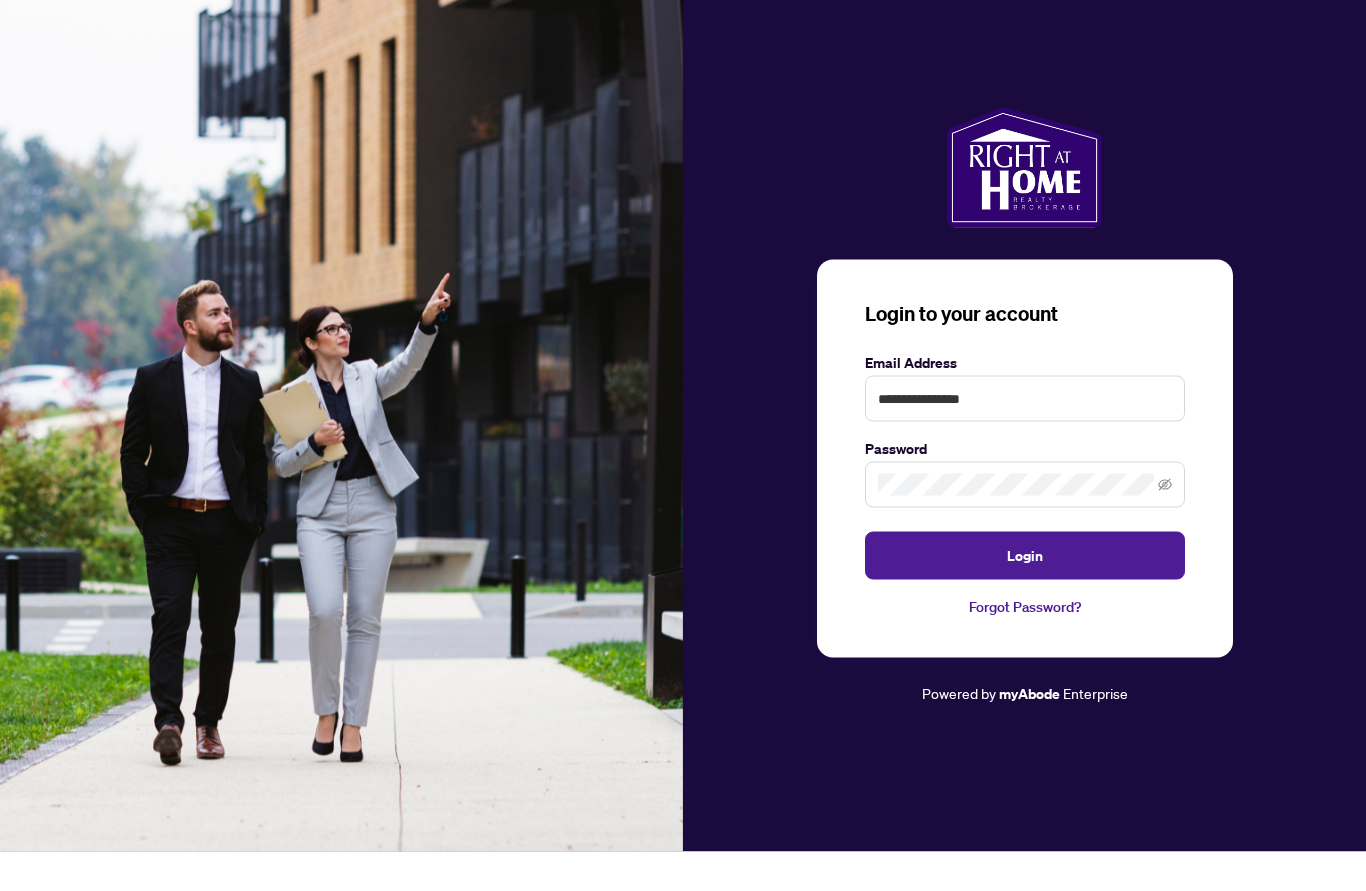 click on "Login" at bounding box center [1025, 595] 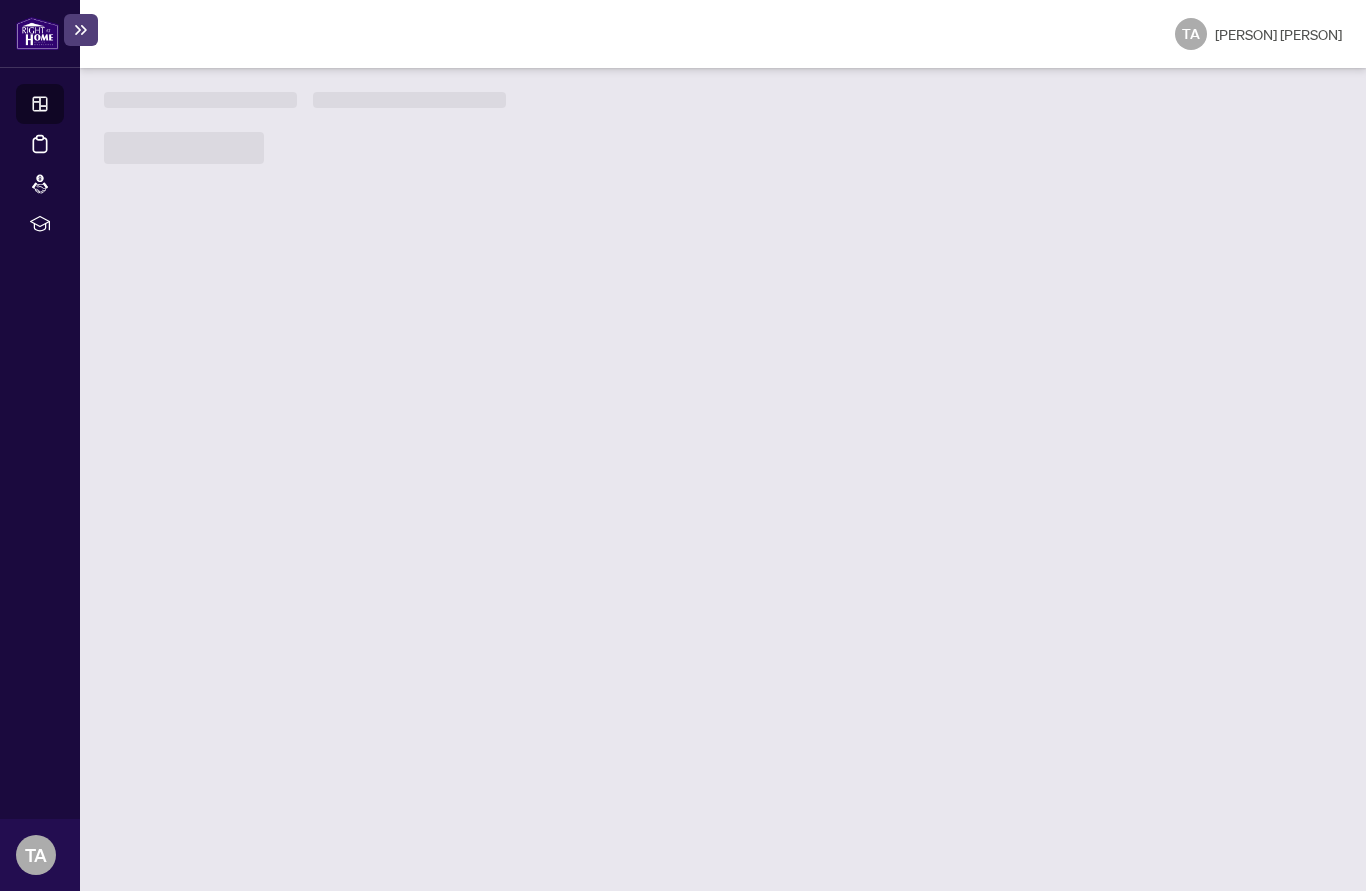 scroll, scrollTop: 0, scrollLeft: 0, axis: both 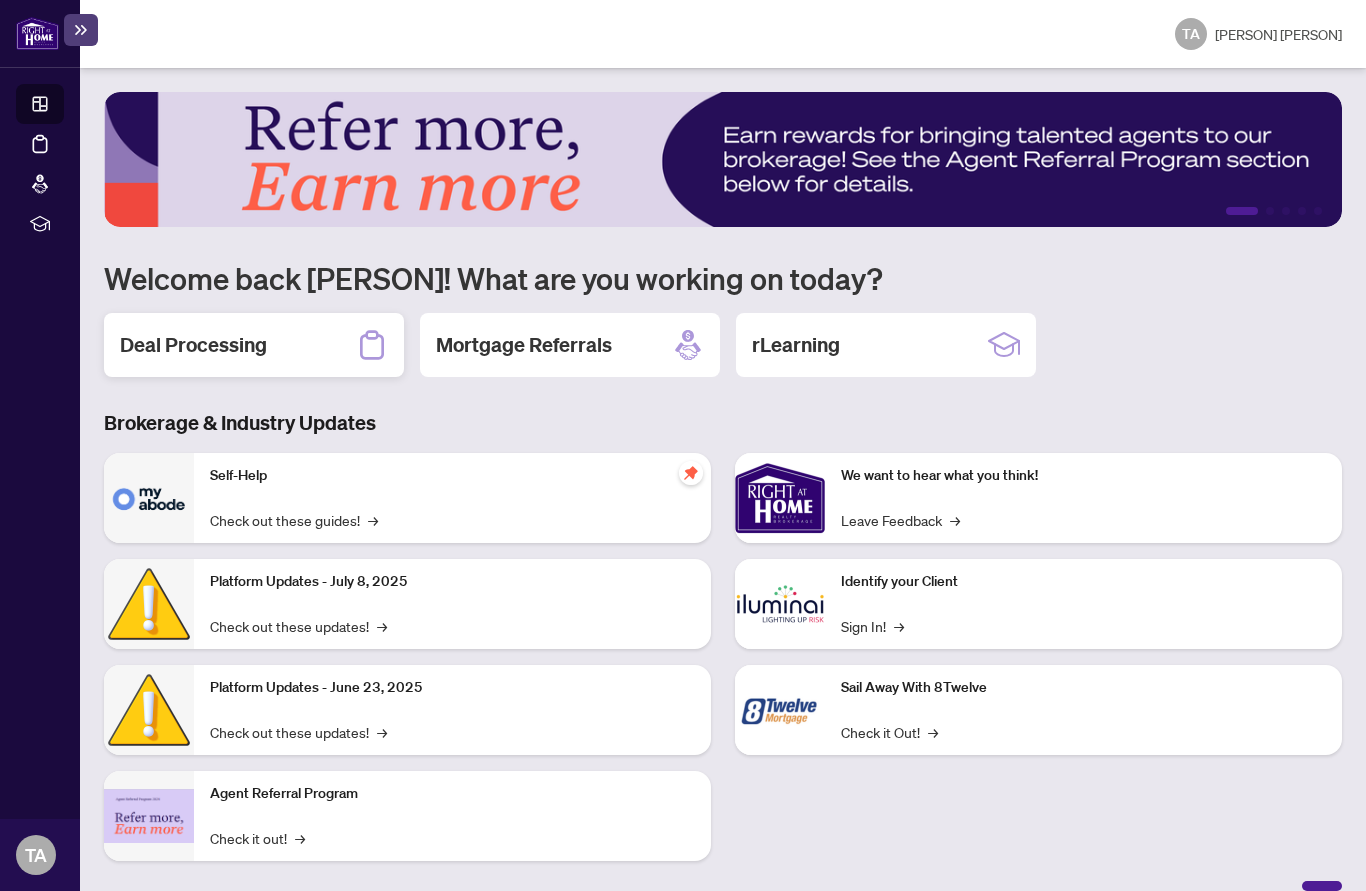 click on "Deal Processing" at bounding box center (193, 345) 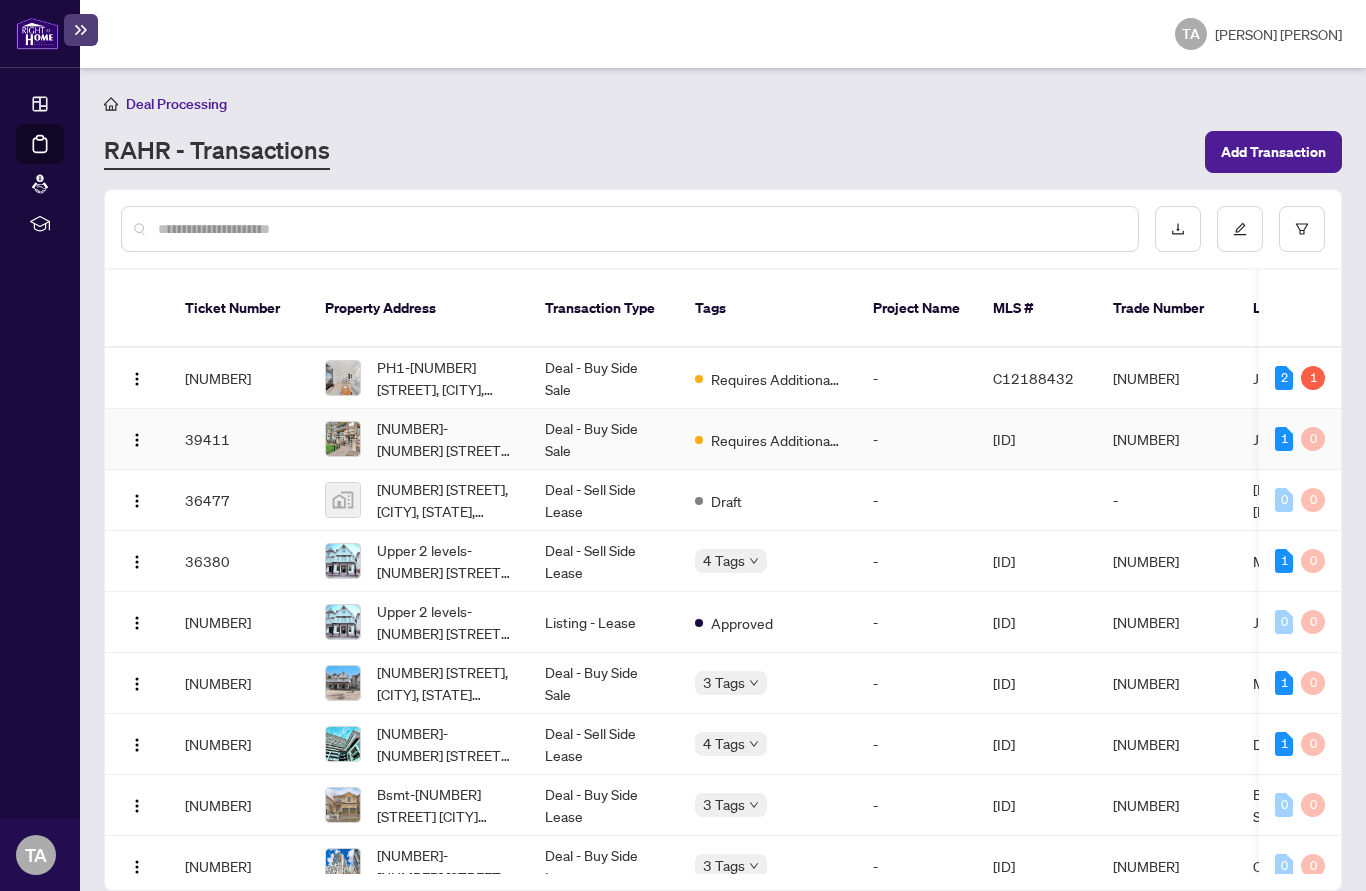 click on "[NUMBER]-[NUMBER] [STREET], [CITY], [STATE] [POSTAL CODE], [COUNTRY]" at bounding box center (445, 439) 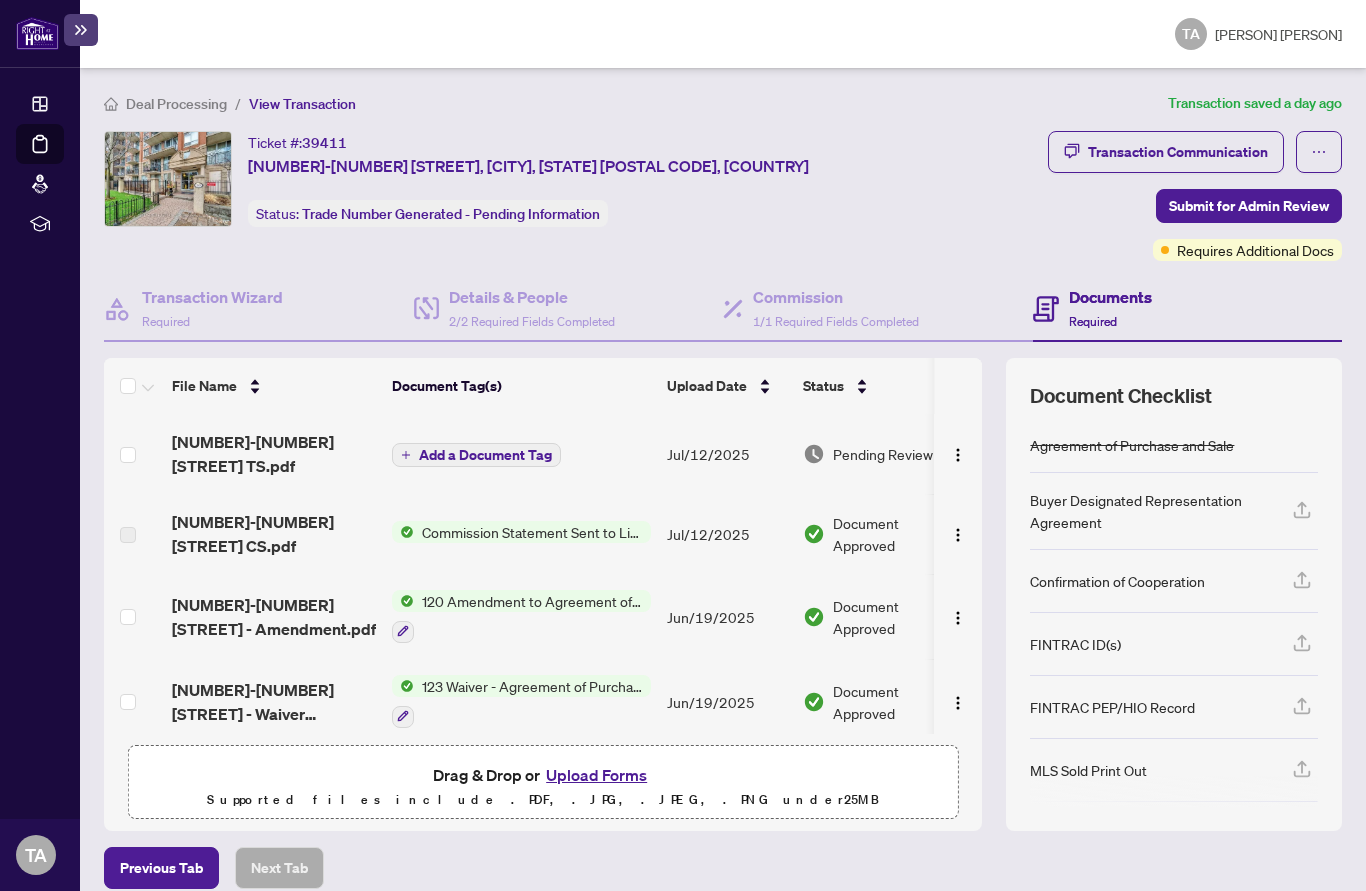 scroll, scrollTop: 0, scrollLeft: 0, axis: both 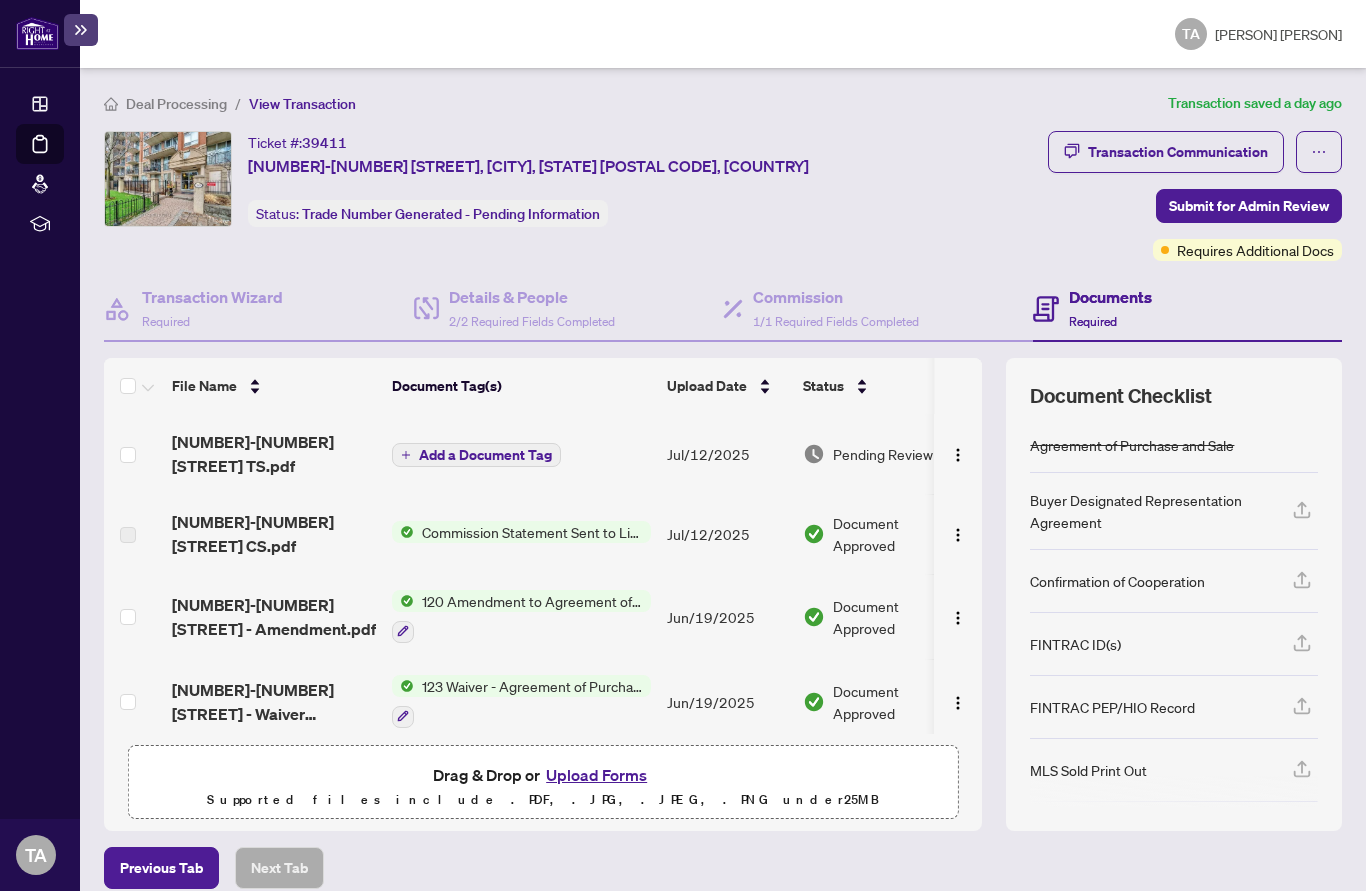 click on "[NUMBER]-[NUMBER] [STREET] TS.pdf" at bounding box center [274, 454] 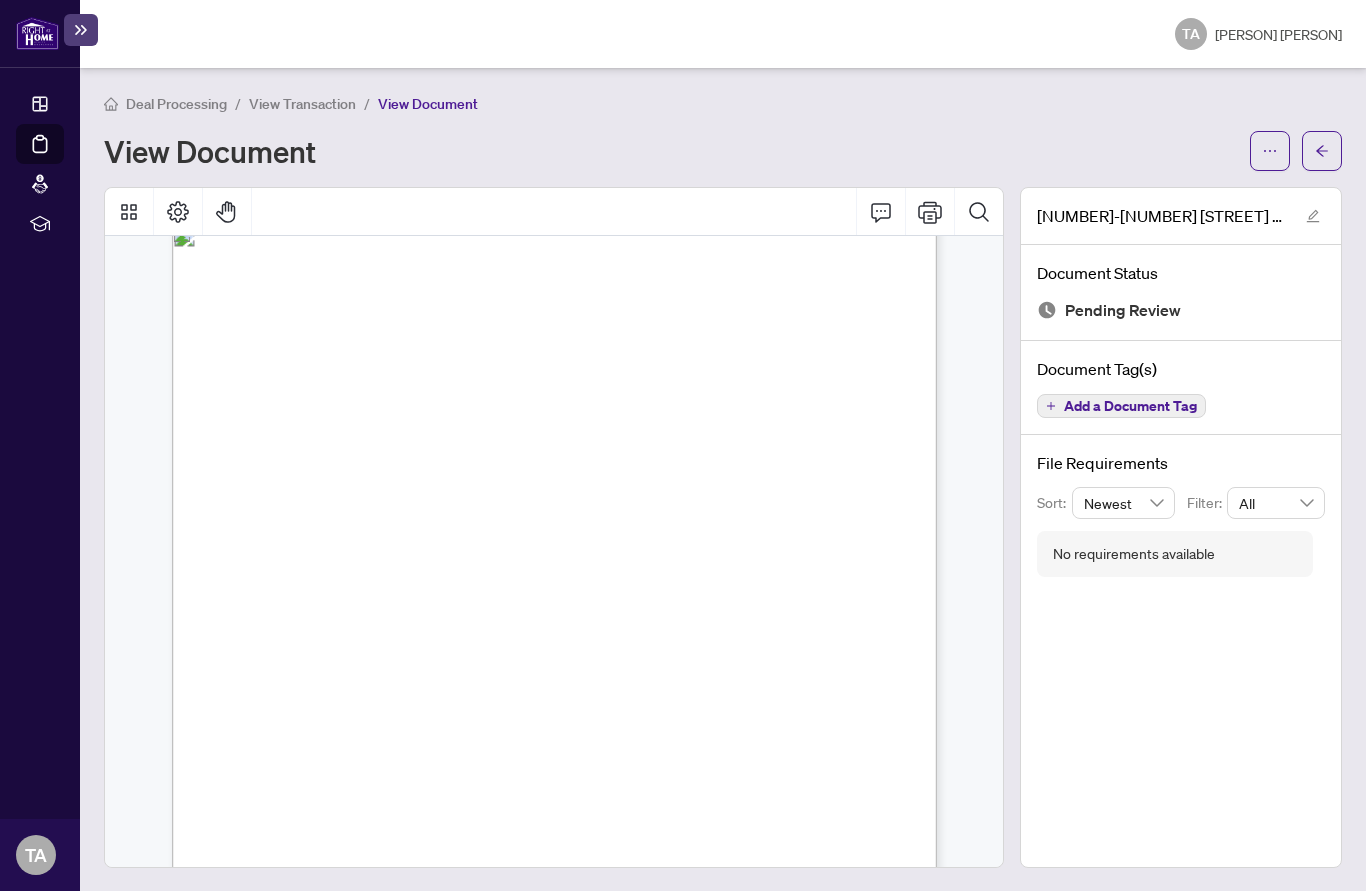 scroll, scrollTop: 4, scrollLeft: 0, axis: vertical 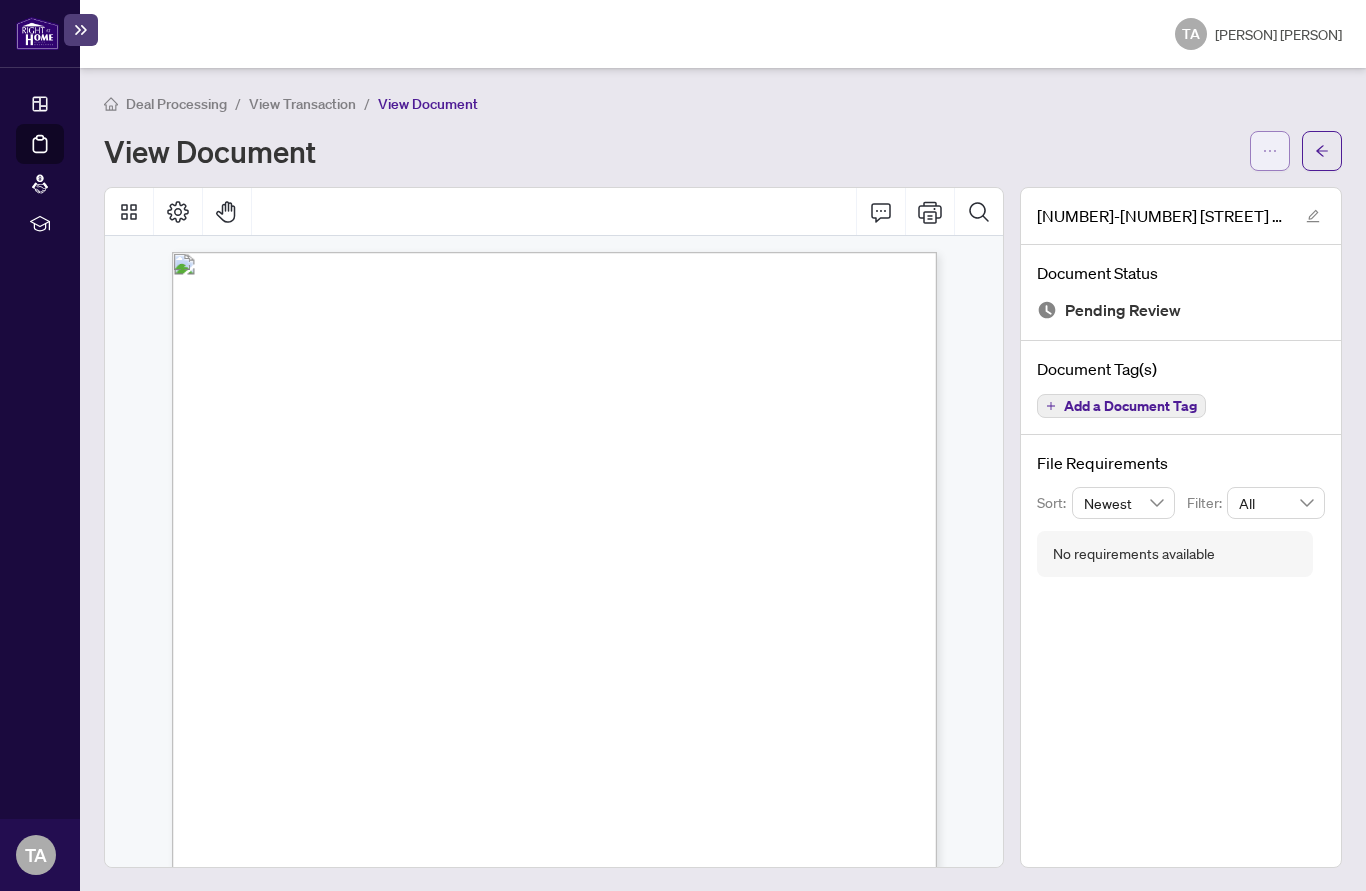 click 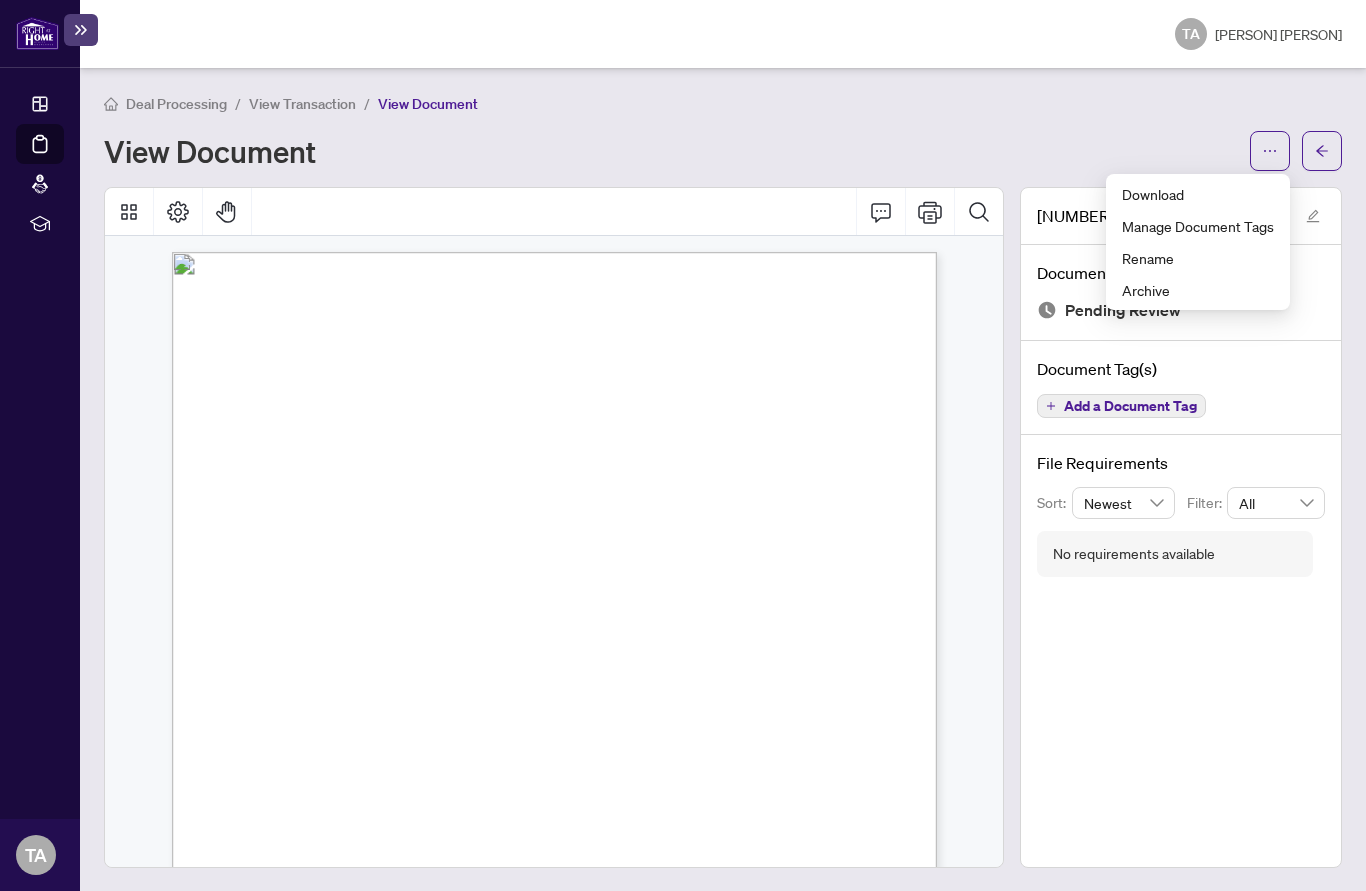 click on "Deal Processing / View Transaction / View Document" at bounding box center [723, 103] 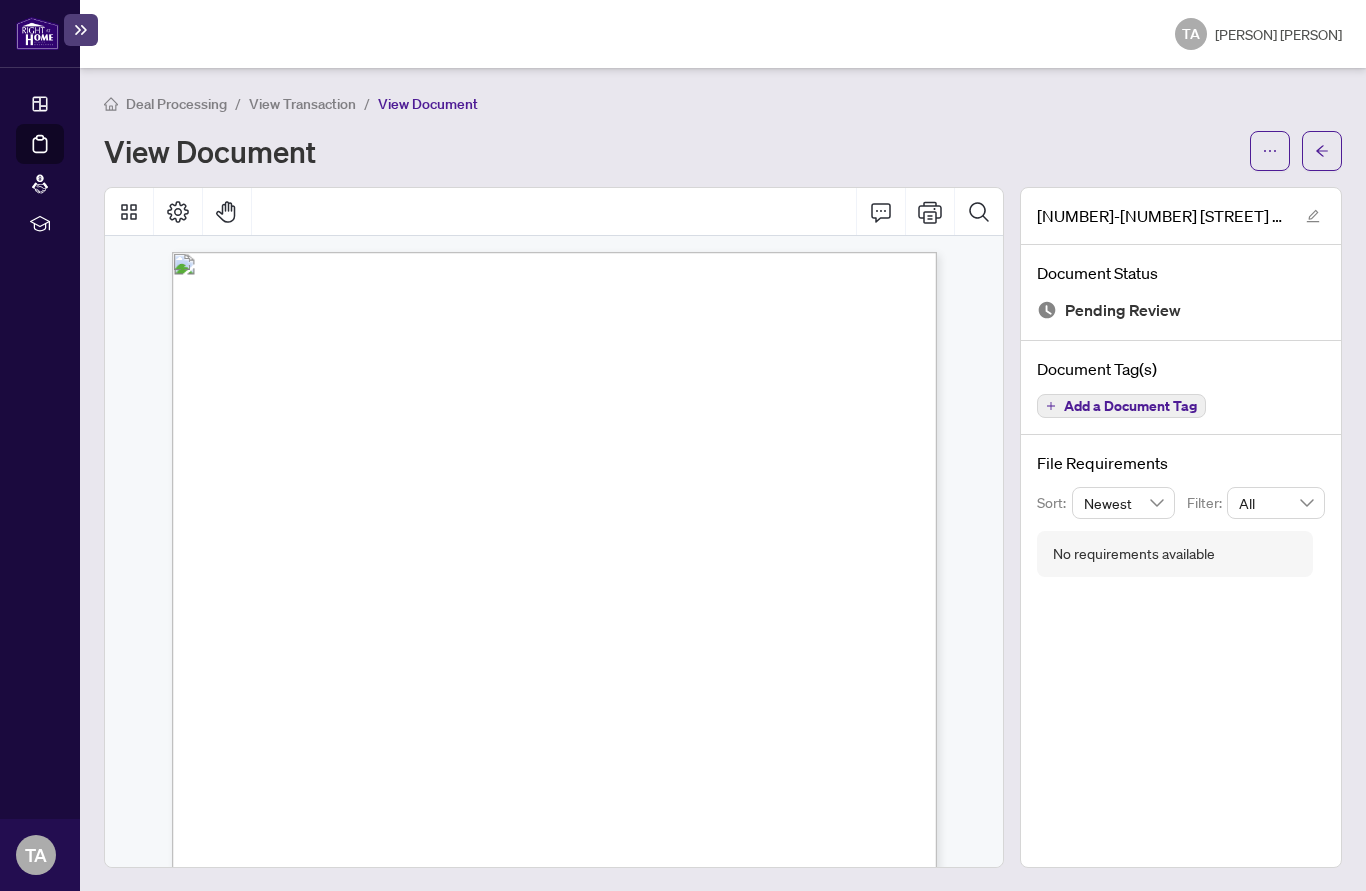 click at bounding box center (178, 212) 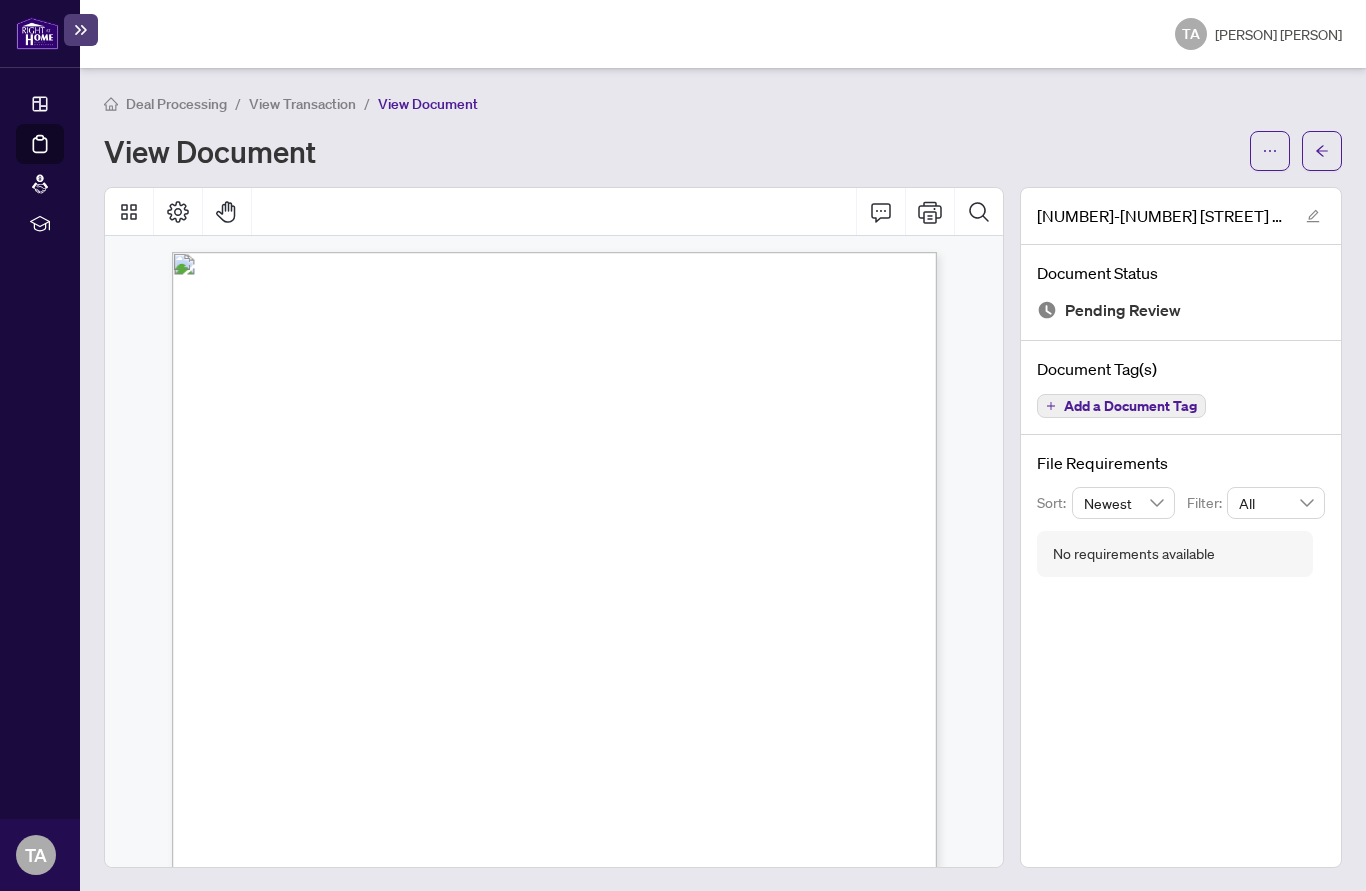 click at bounding box center [178, 212] 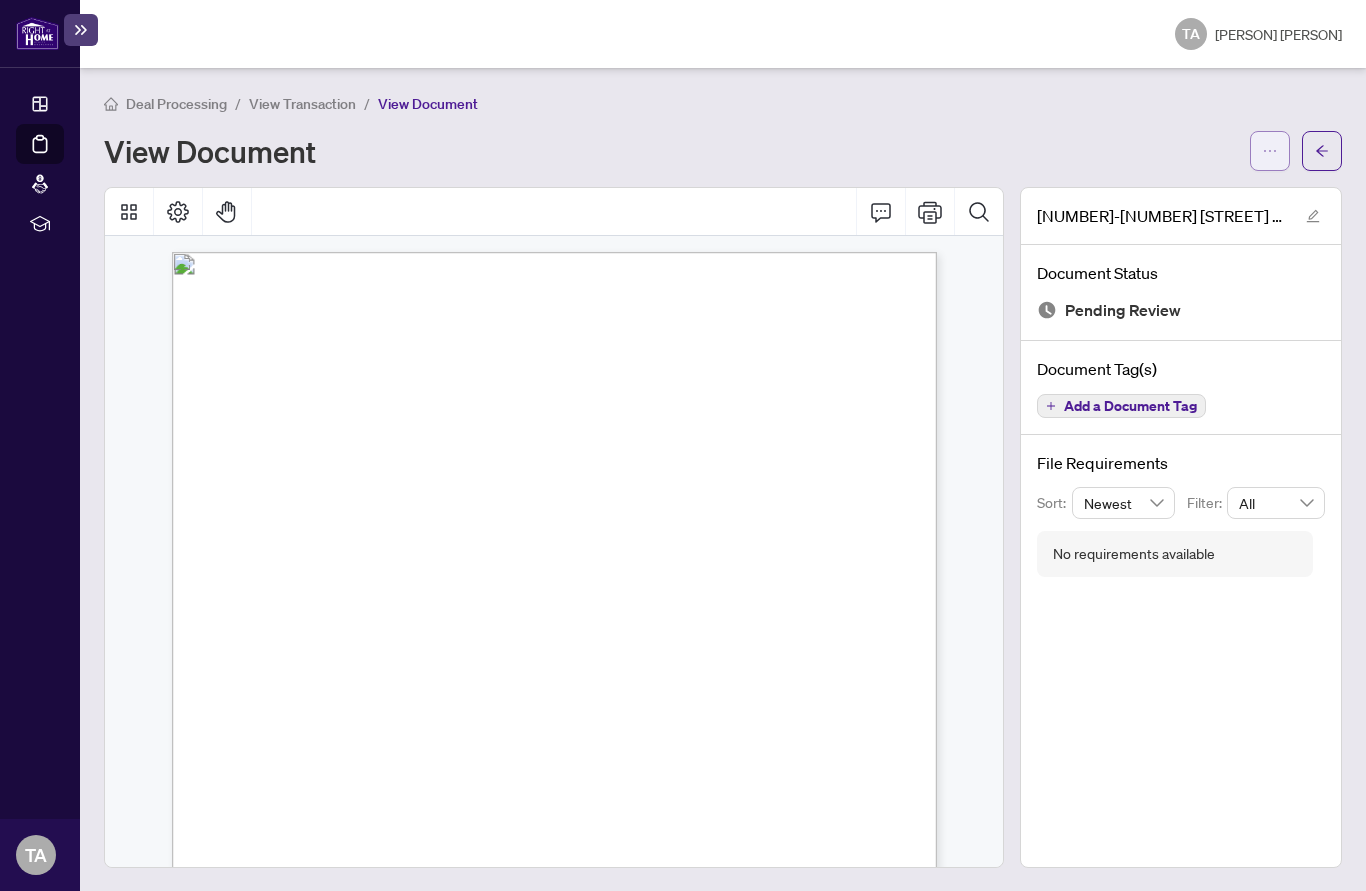 click 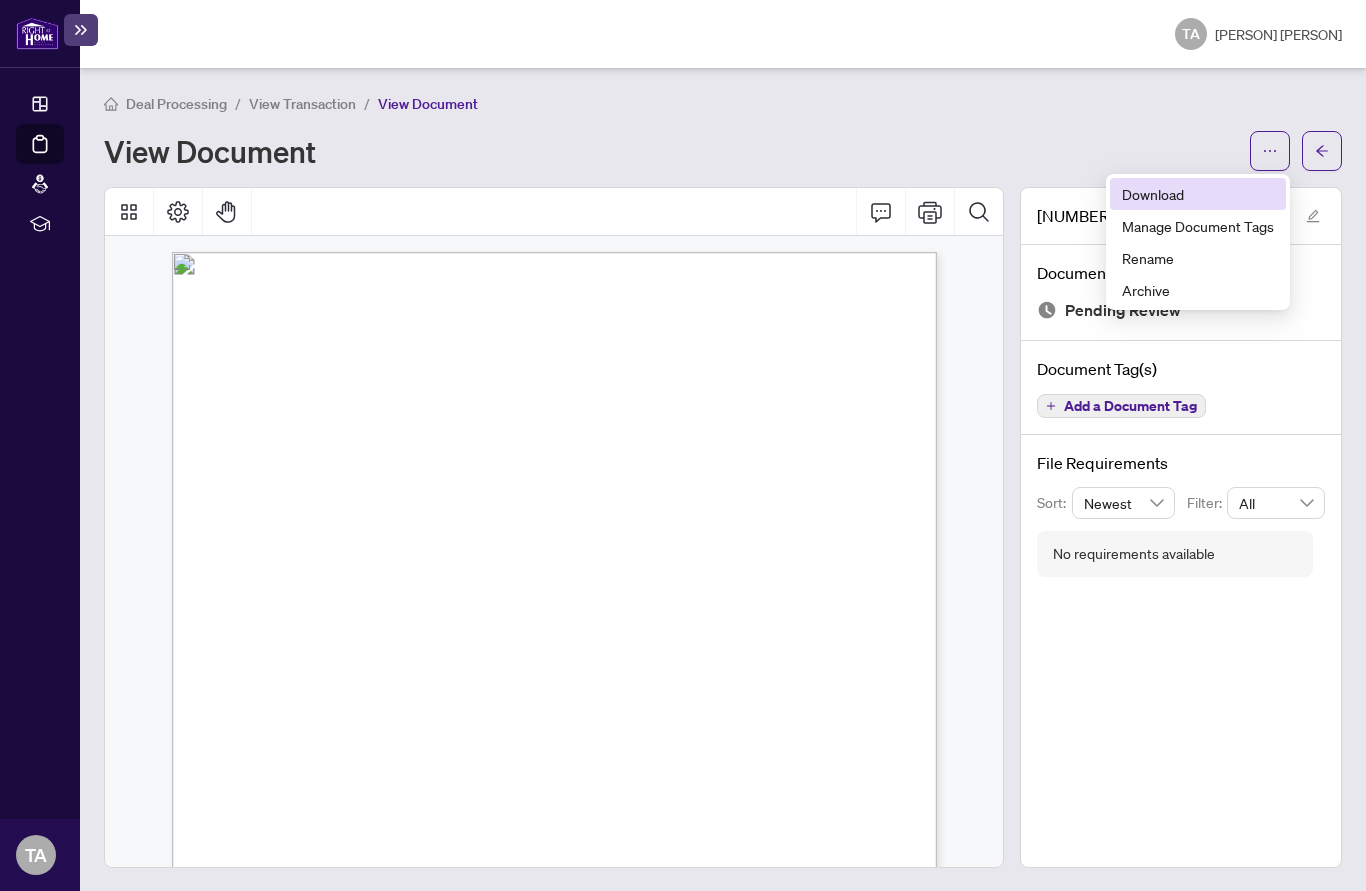 click on "Download" at bounding box center (1198, 194) 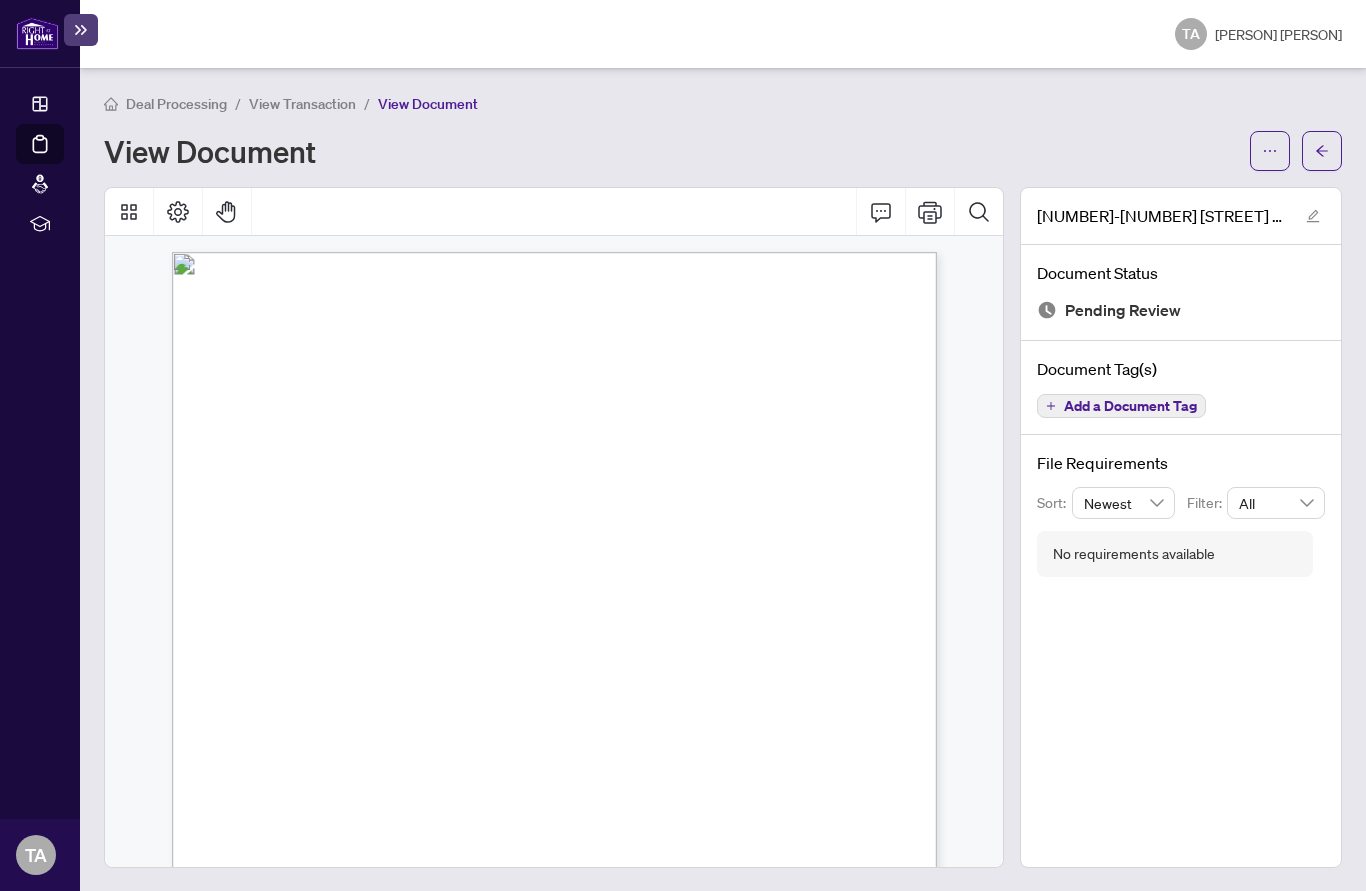 click at bounding box center [930, 212] 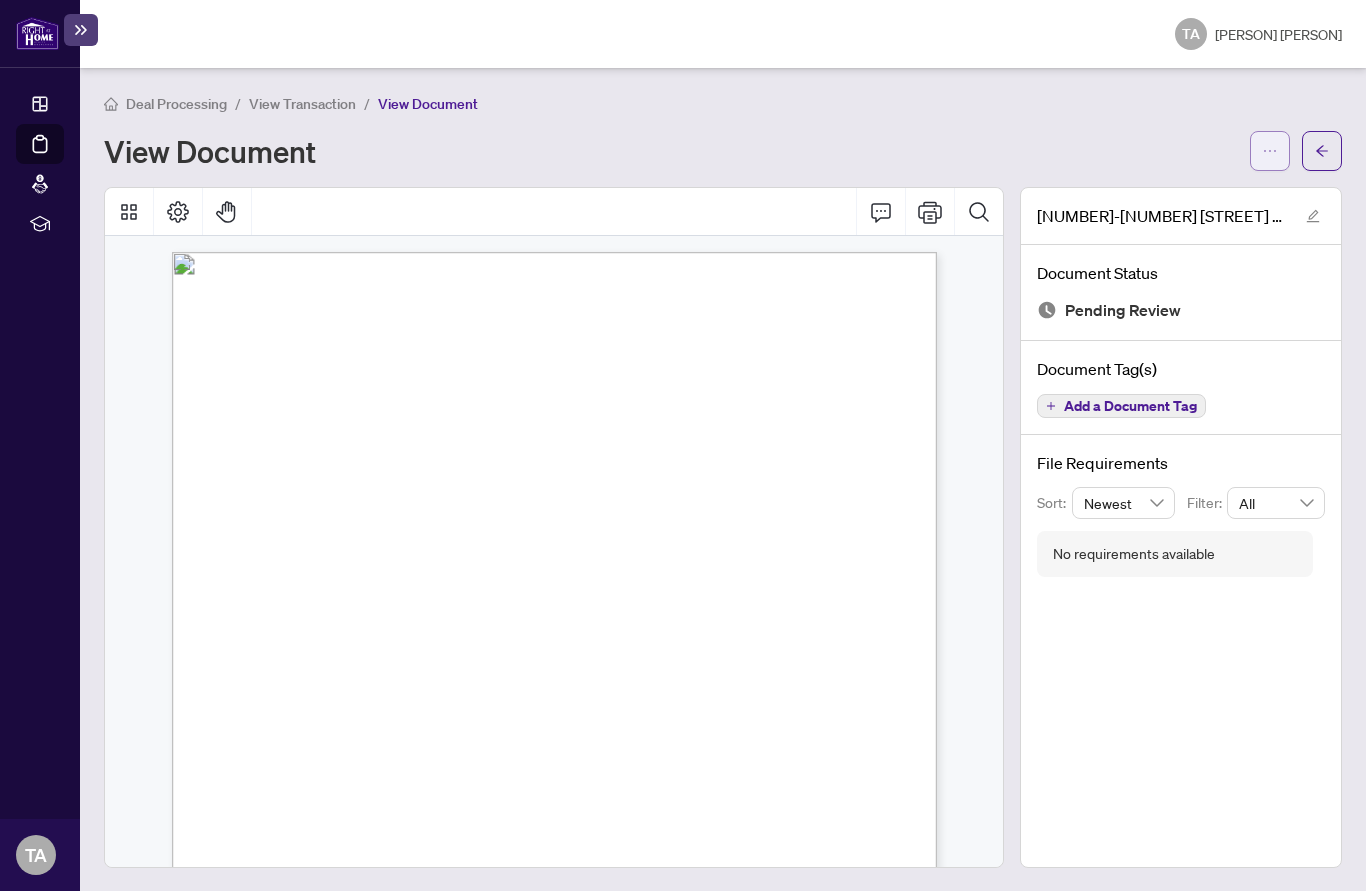 click 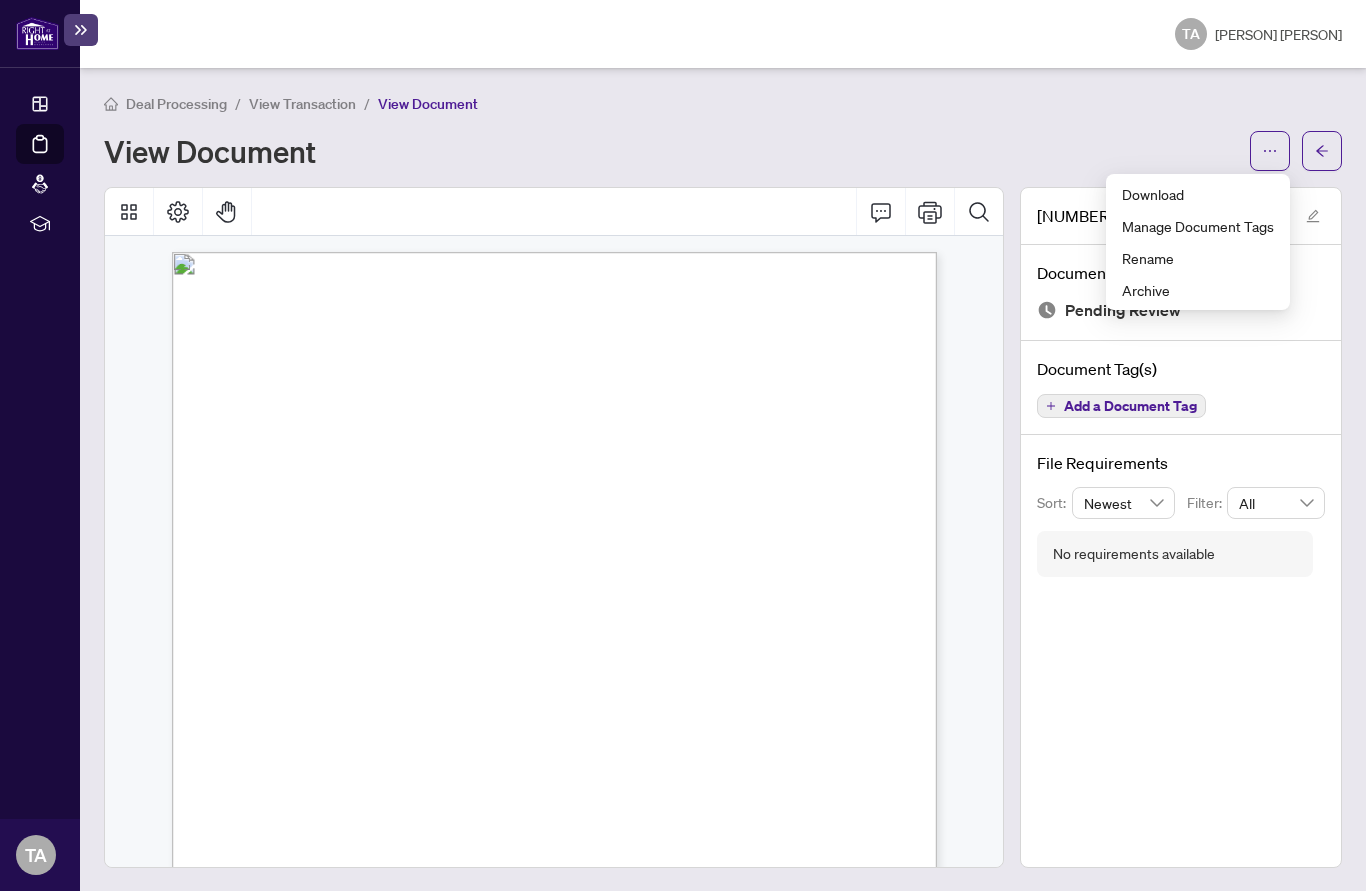 click on "Deal Processing / View Transaction / View Document View Document" at bounding box center (723, 131) 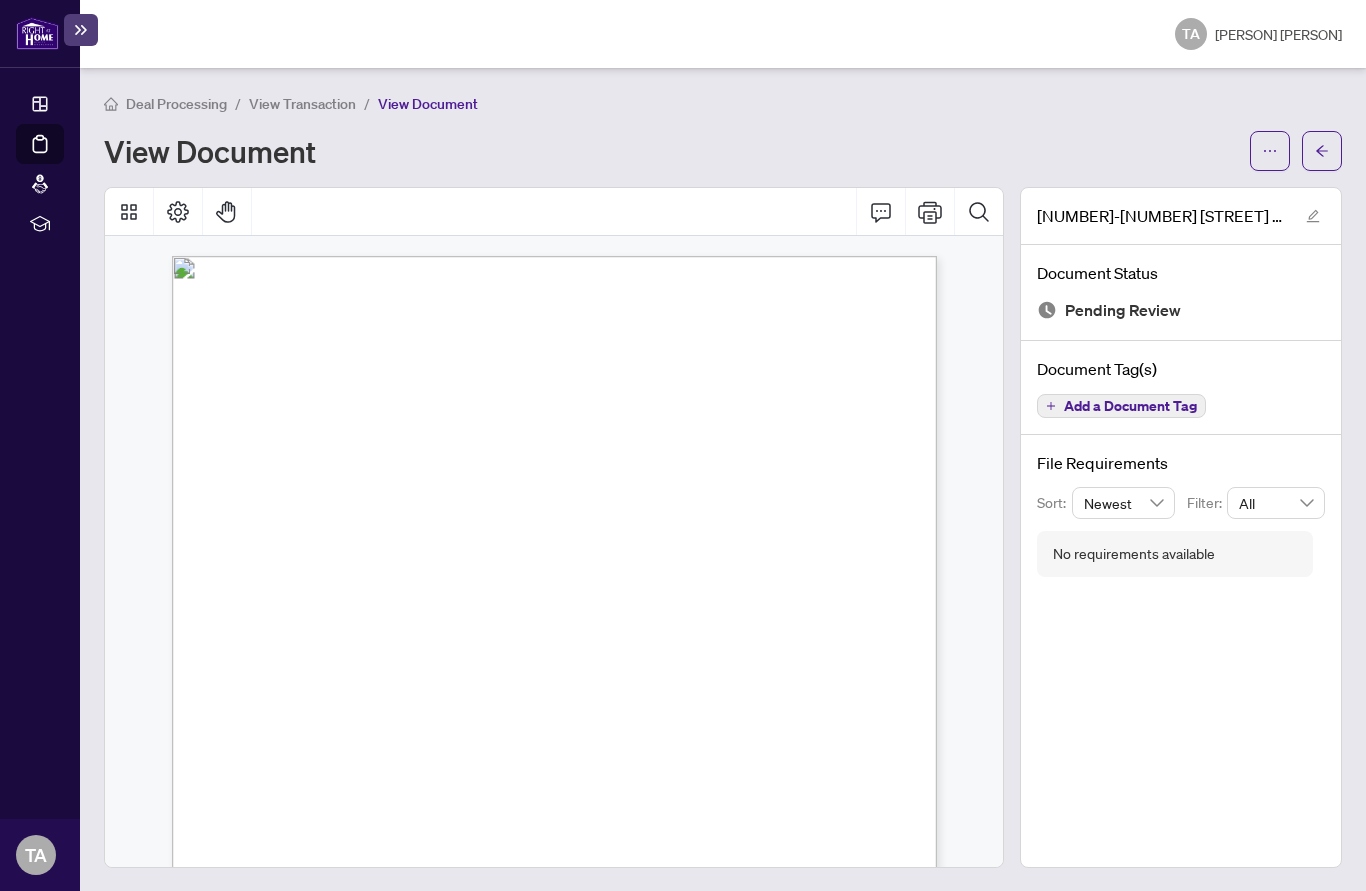 scroll, scrollTop: 0, scrollLeft: 0, axis: both 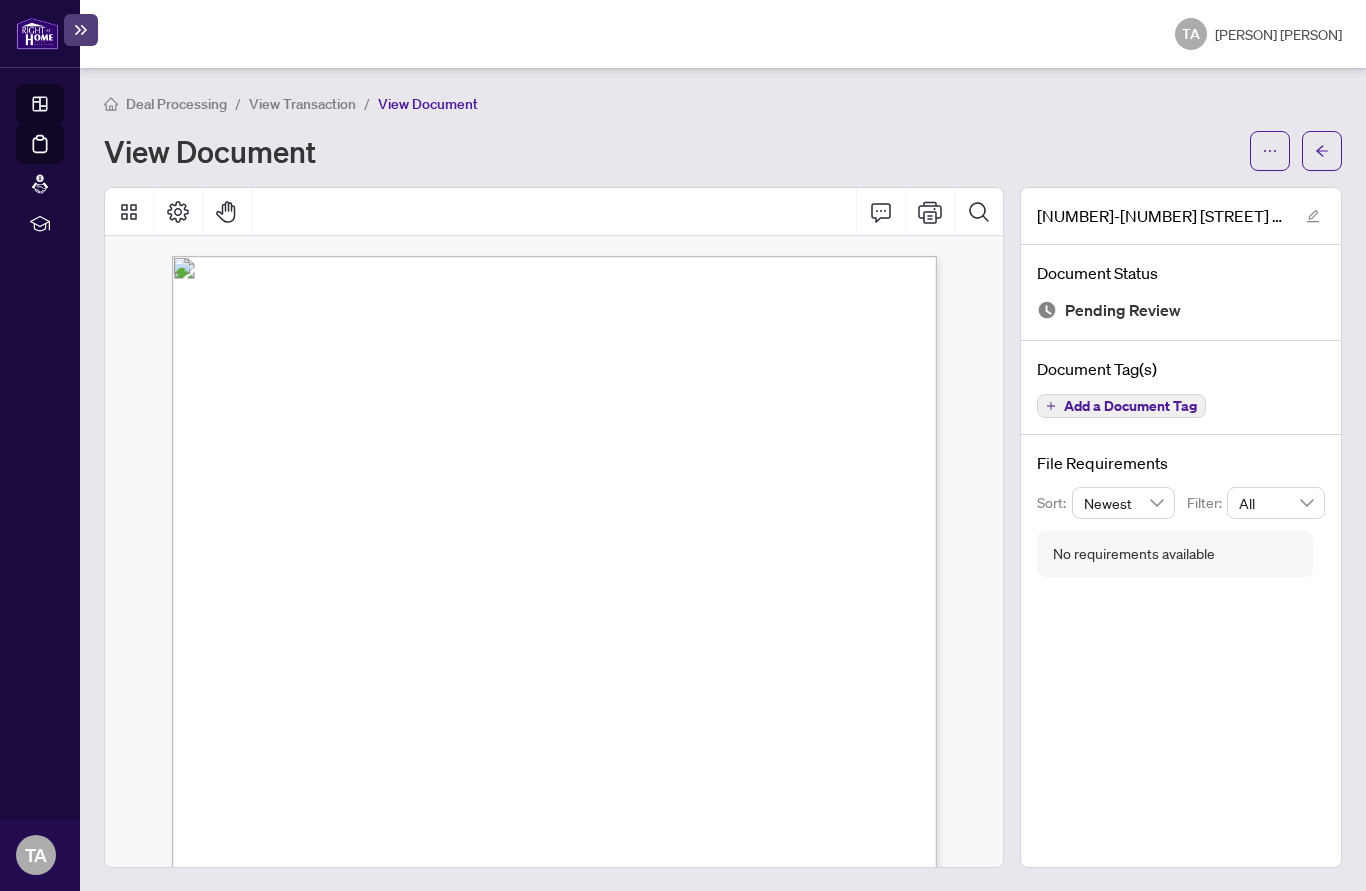click on "Dashboard" at bounding box center [62, 107] 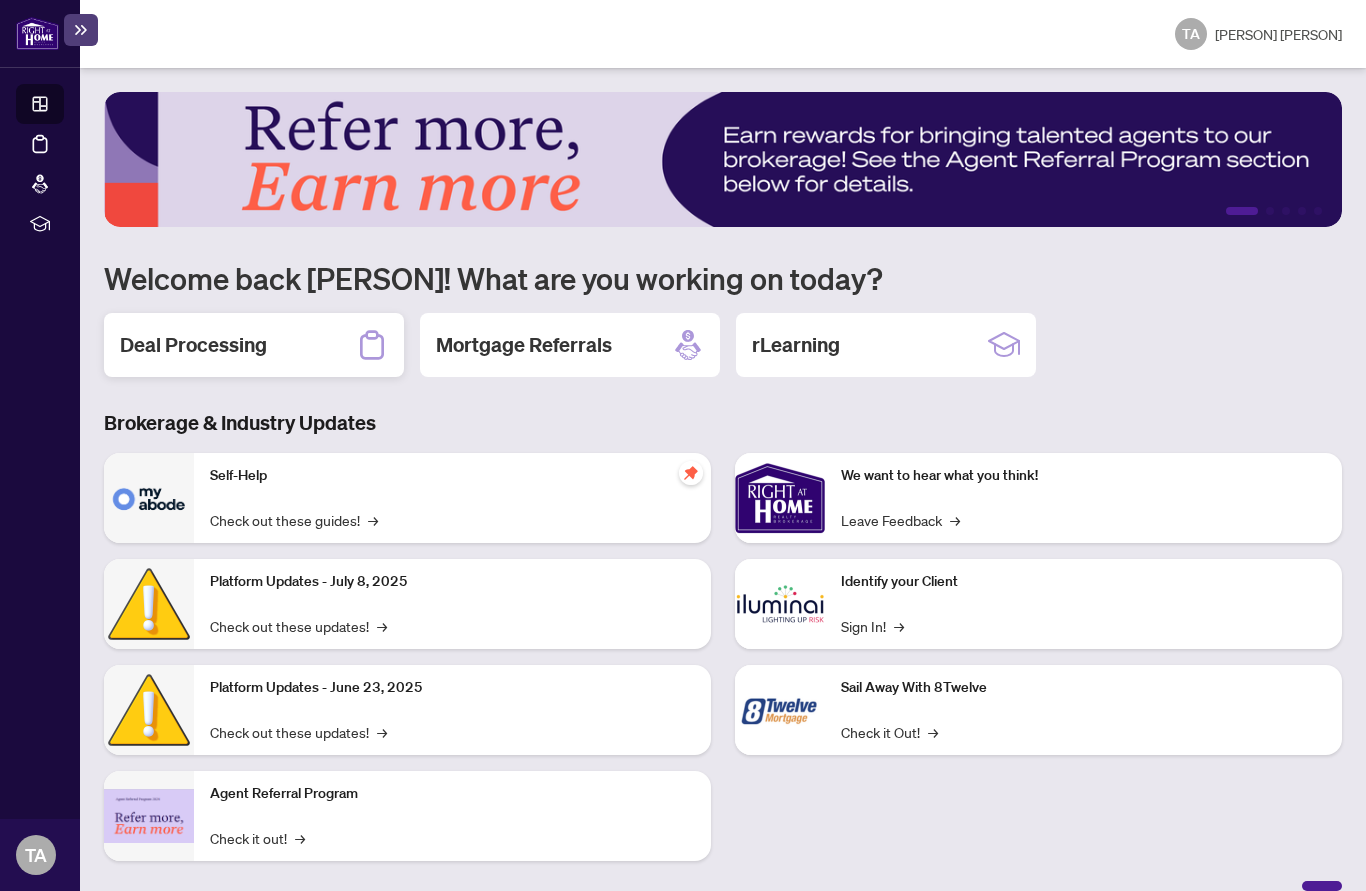 click on "Deal Processing" at bounding box center [193, 345] 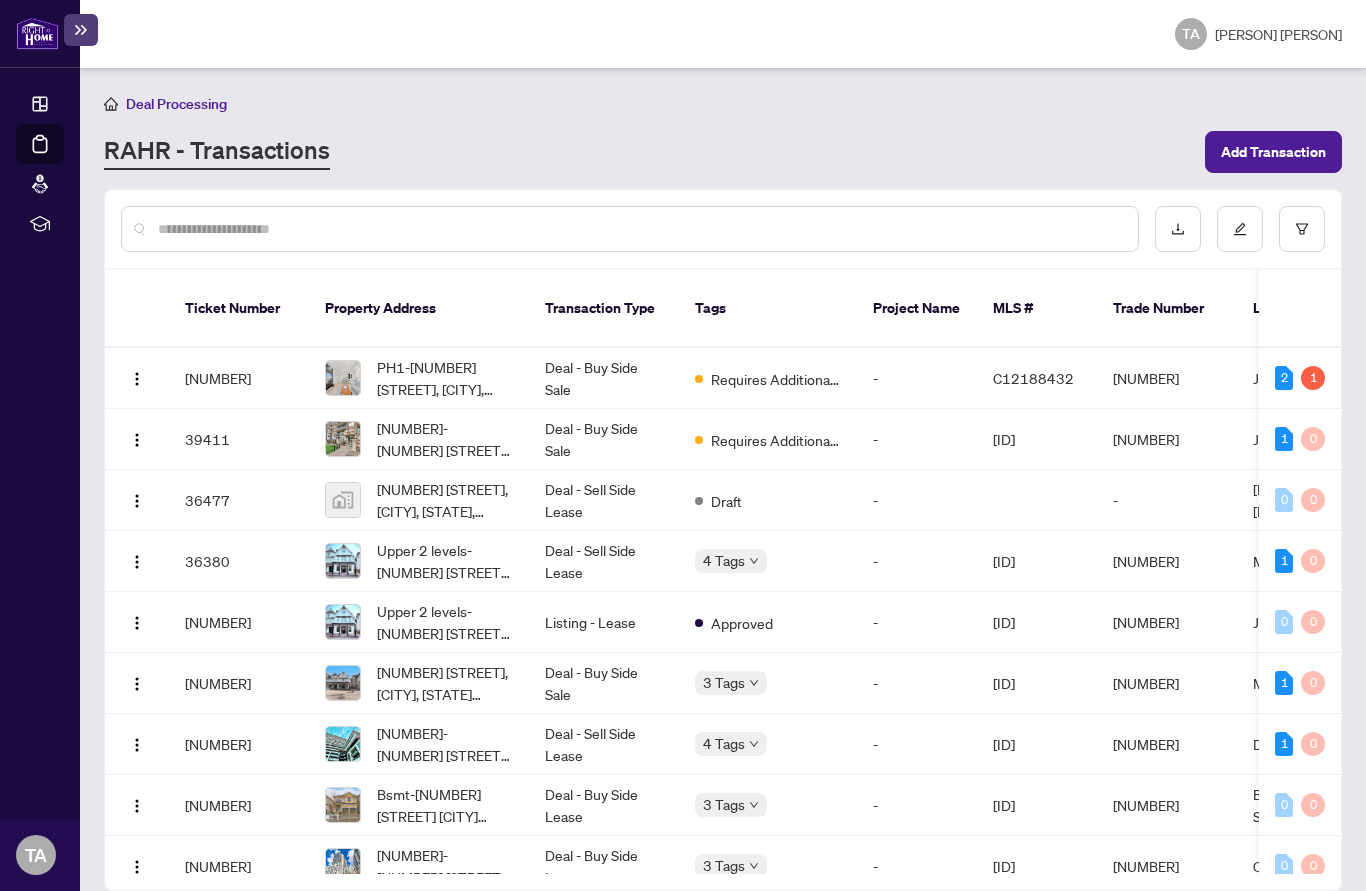 click on "PH1-[NUMBER] [STREET], [CITY], [STATE] [POSTAL CODE], [COUNTRY]" at bounding box center (445, 378) 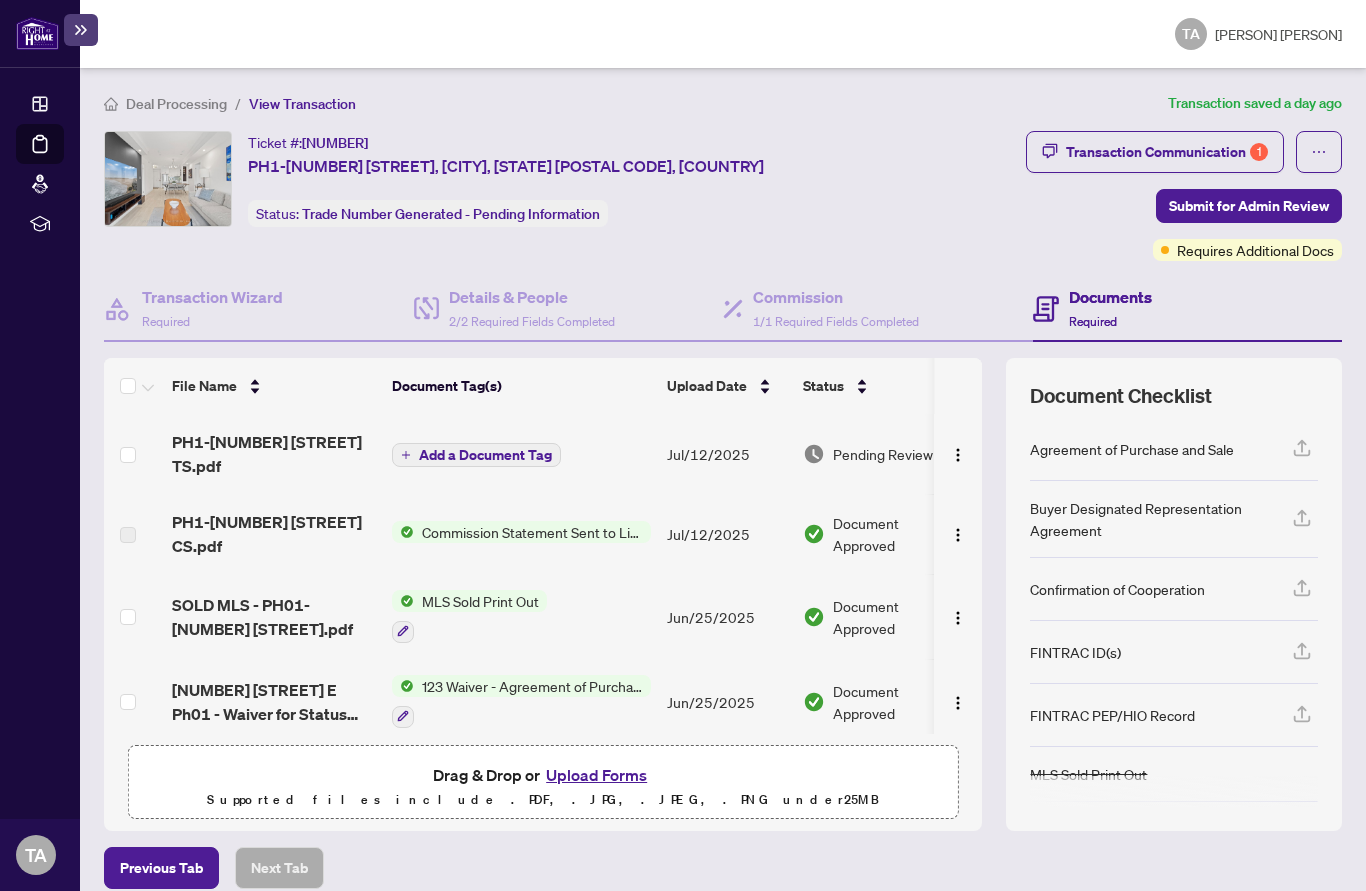click on "PH1-[NUMBER] [STREET] TS.pdf" at bounding box center (274, 454) 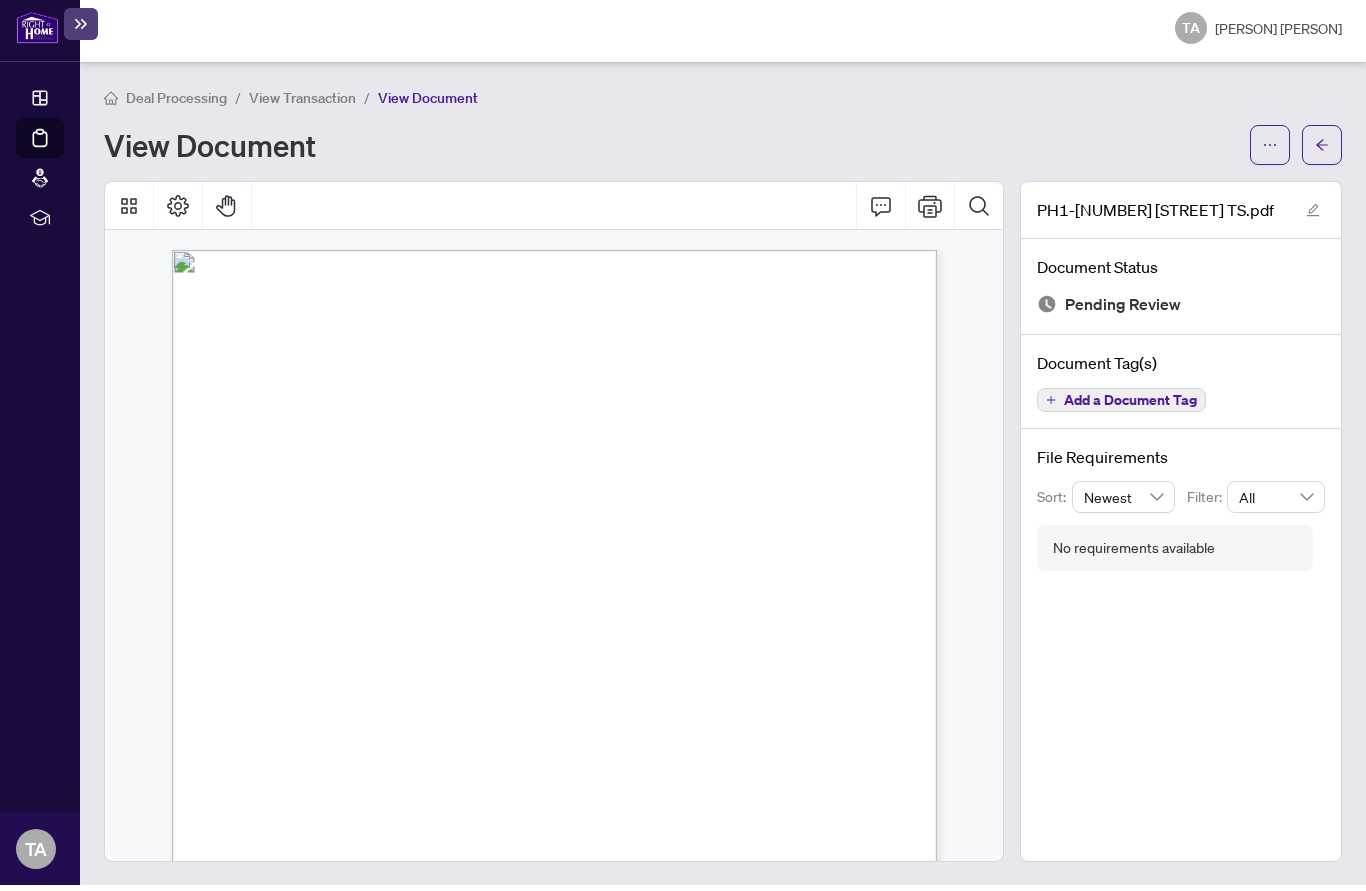 scroll, scrollTop: 0, scrollLeft: 0, axis: both 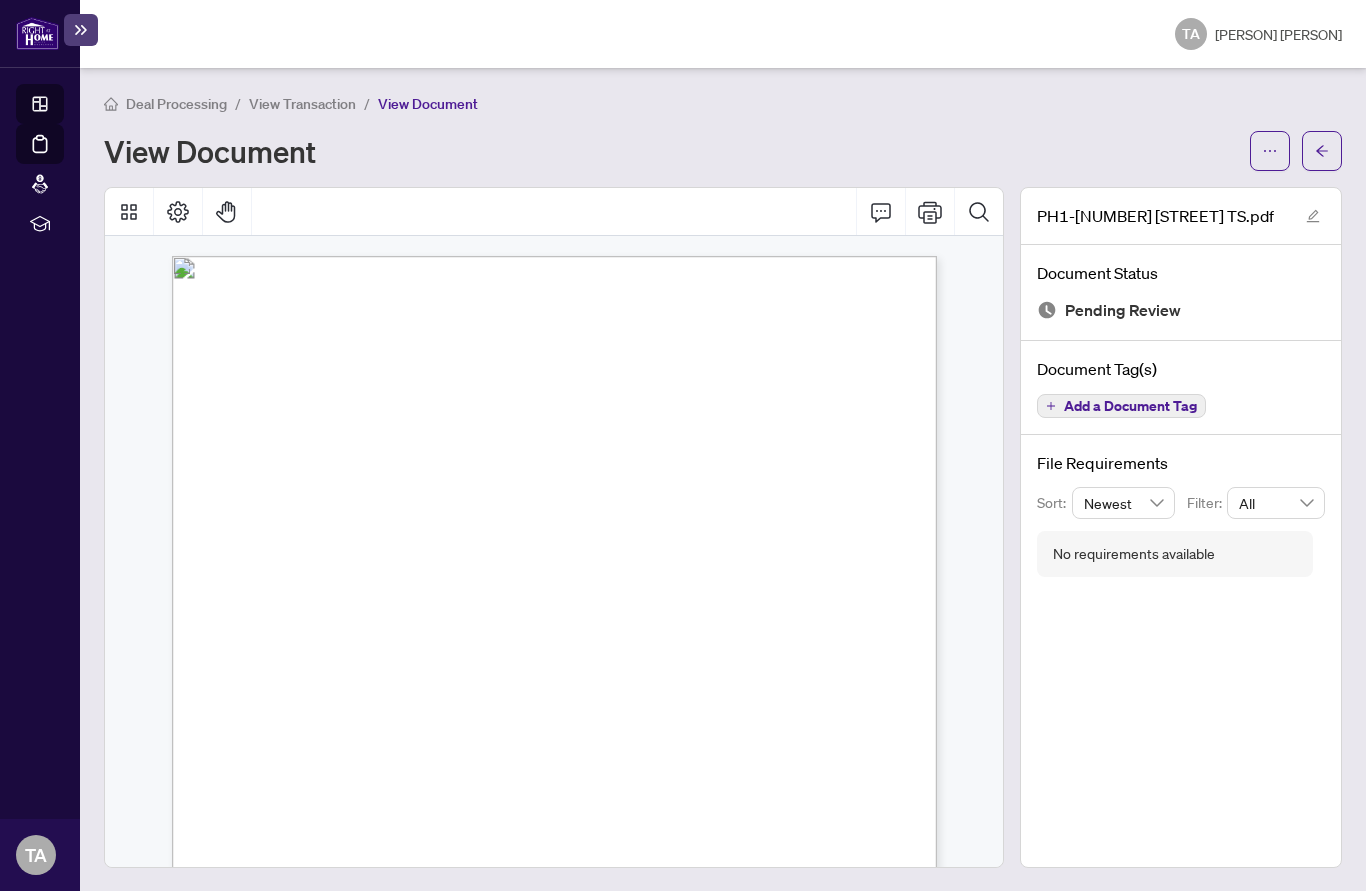 click on "Dashboard" at bounding box center [62, 107] 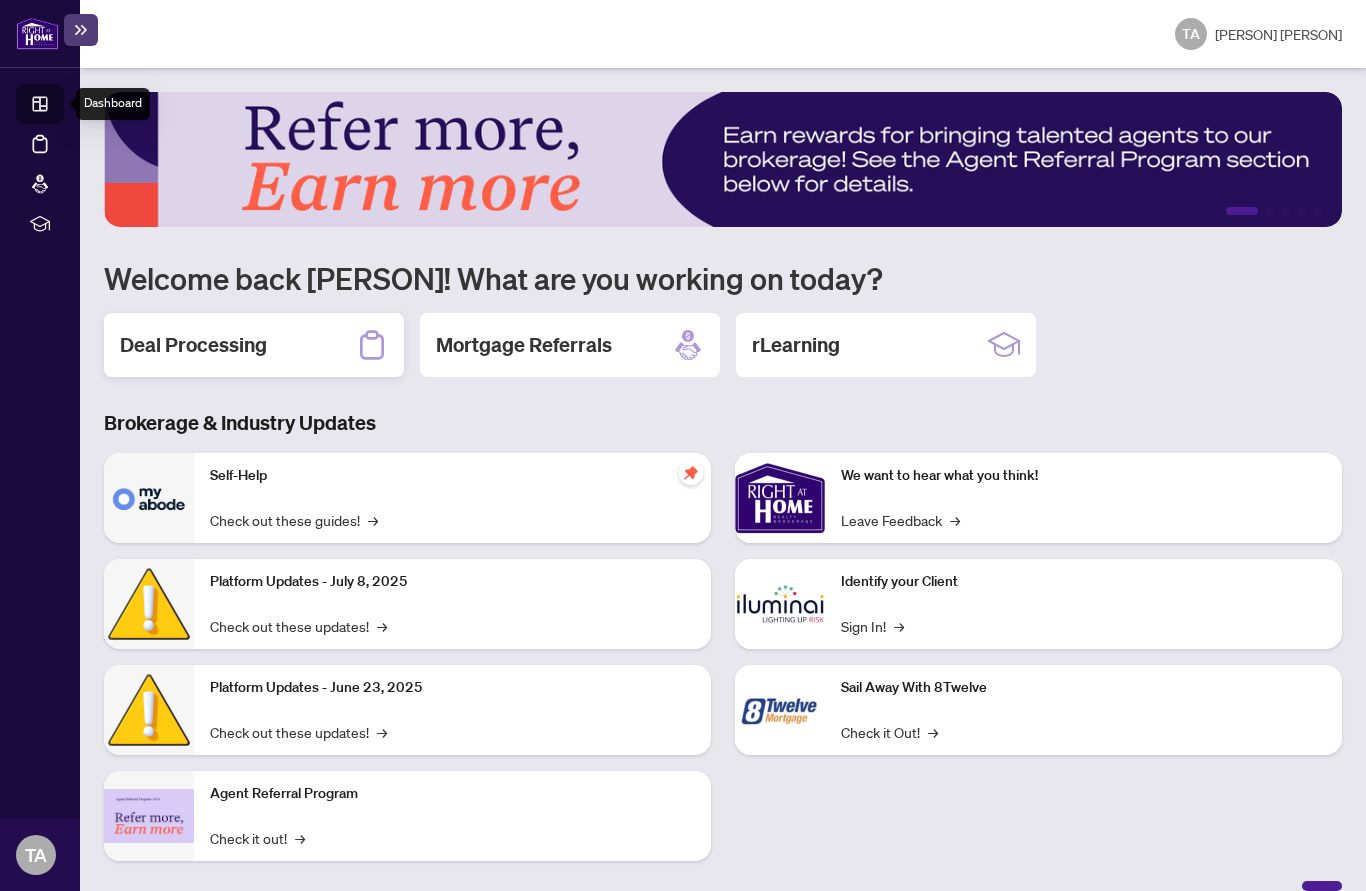 click on "Deal Processing" at bounding box center (254, 345) 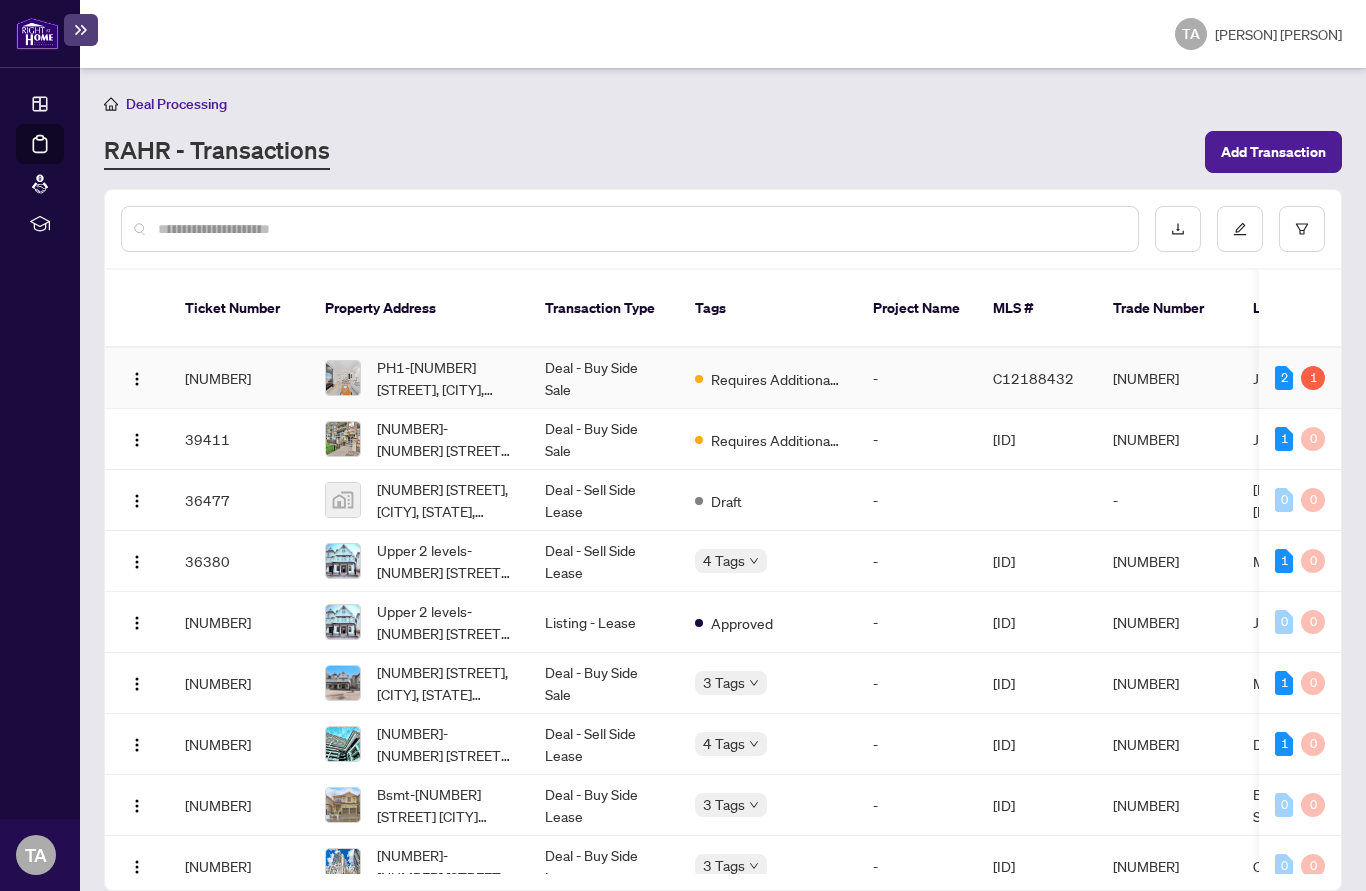 click on "PH1-[NUMBER] [STREET], [CITY], [STATE] [POSTAL CODE], [COUNTRY]" at bounding box center (445, 378) 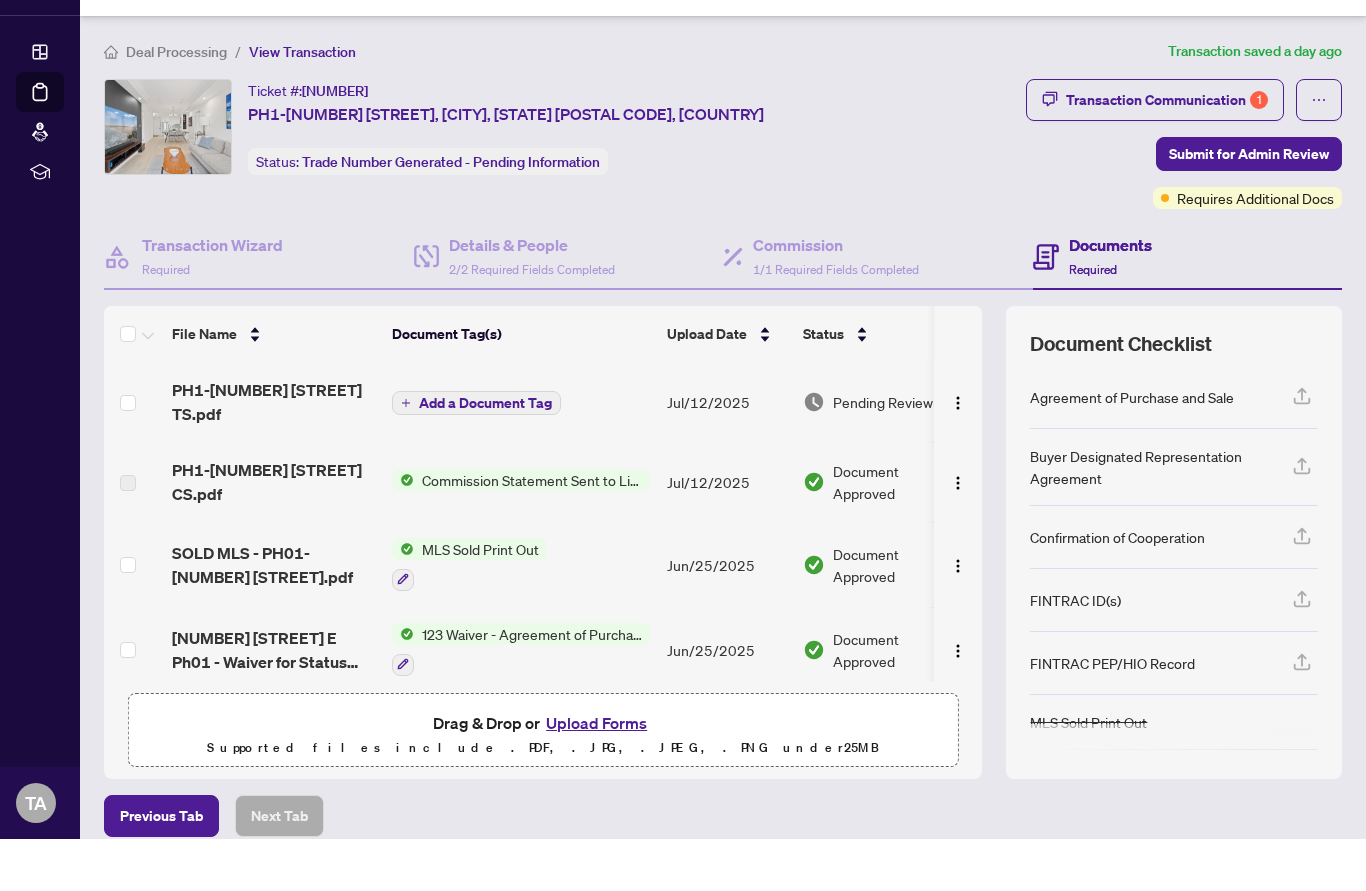 scroll, scrollTop: 0, scrollLeft: 0, axis: both 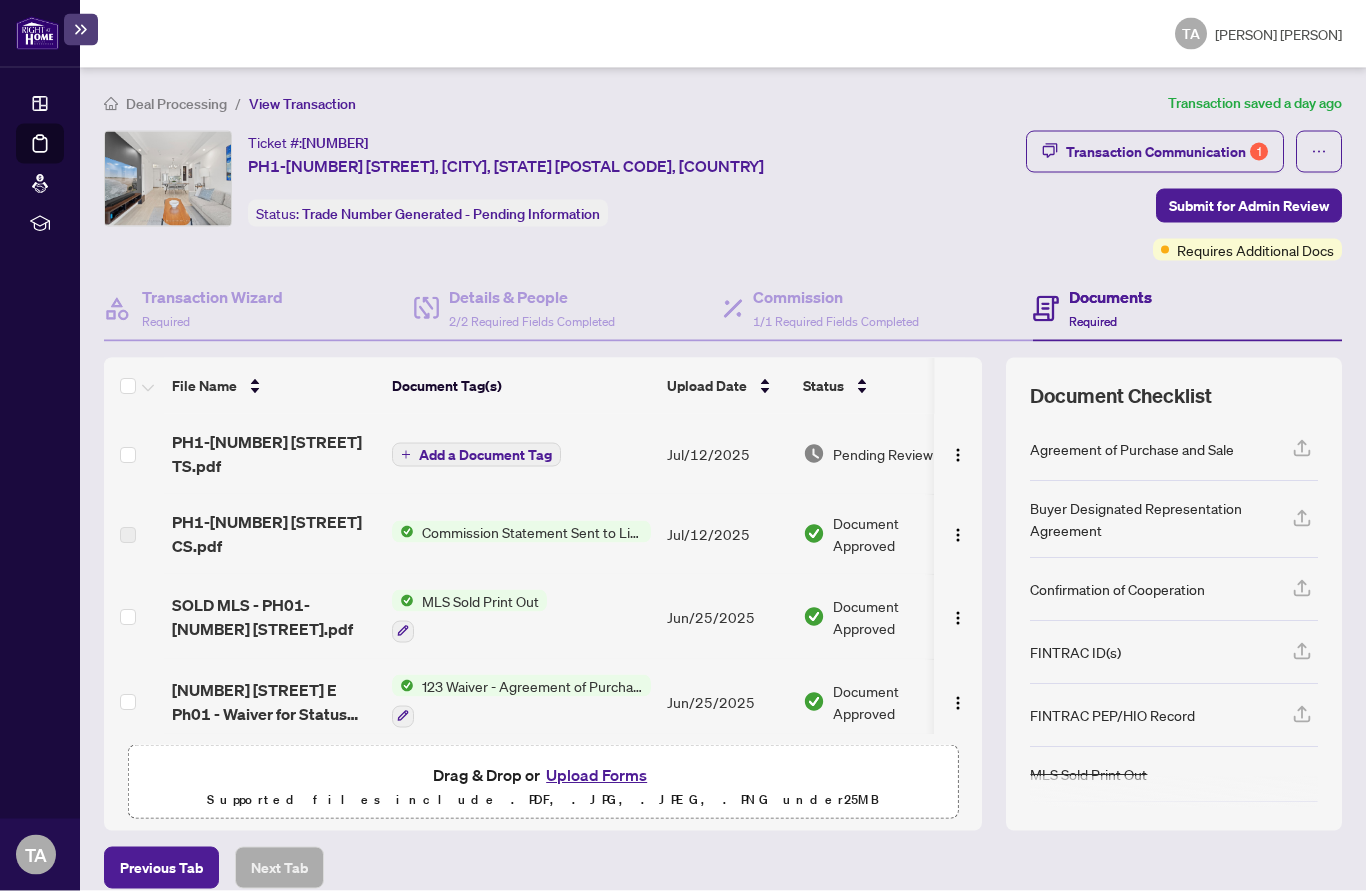 click on "Previous Tab Next Tab" at bounding box center [723, 868] 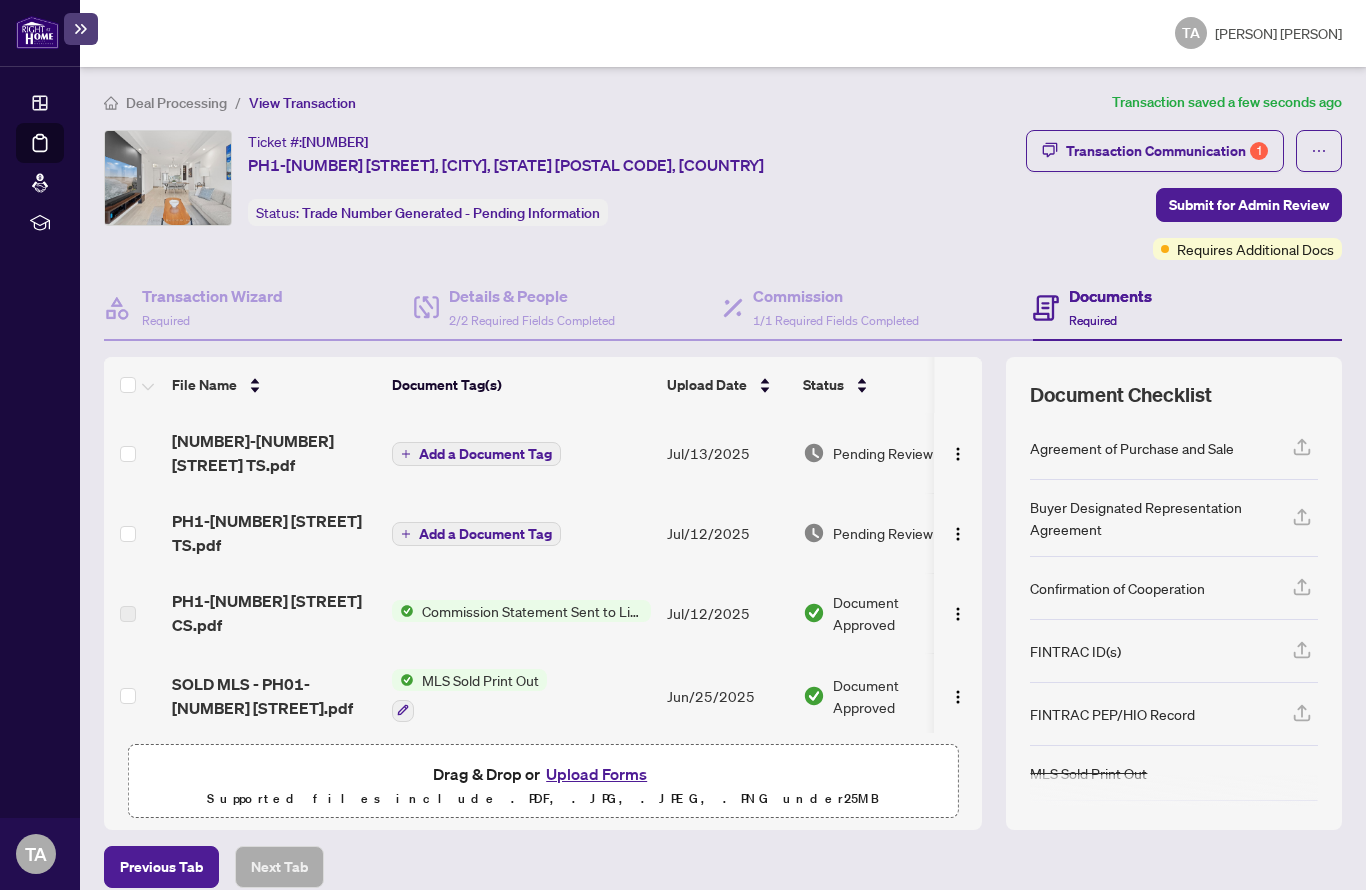 click on "Add a Document Tag" at bounding box center (485, 455) 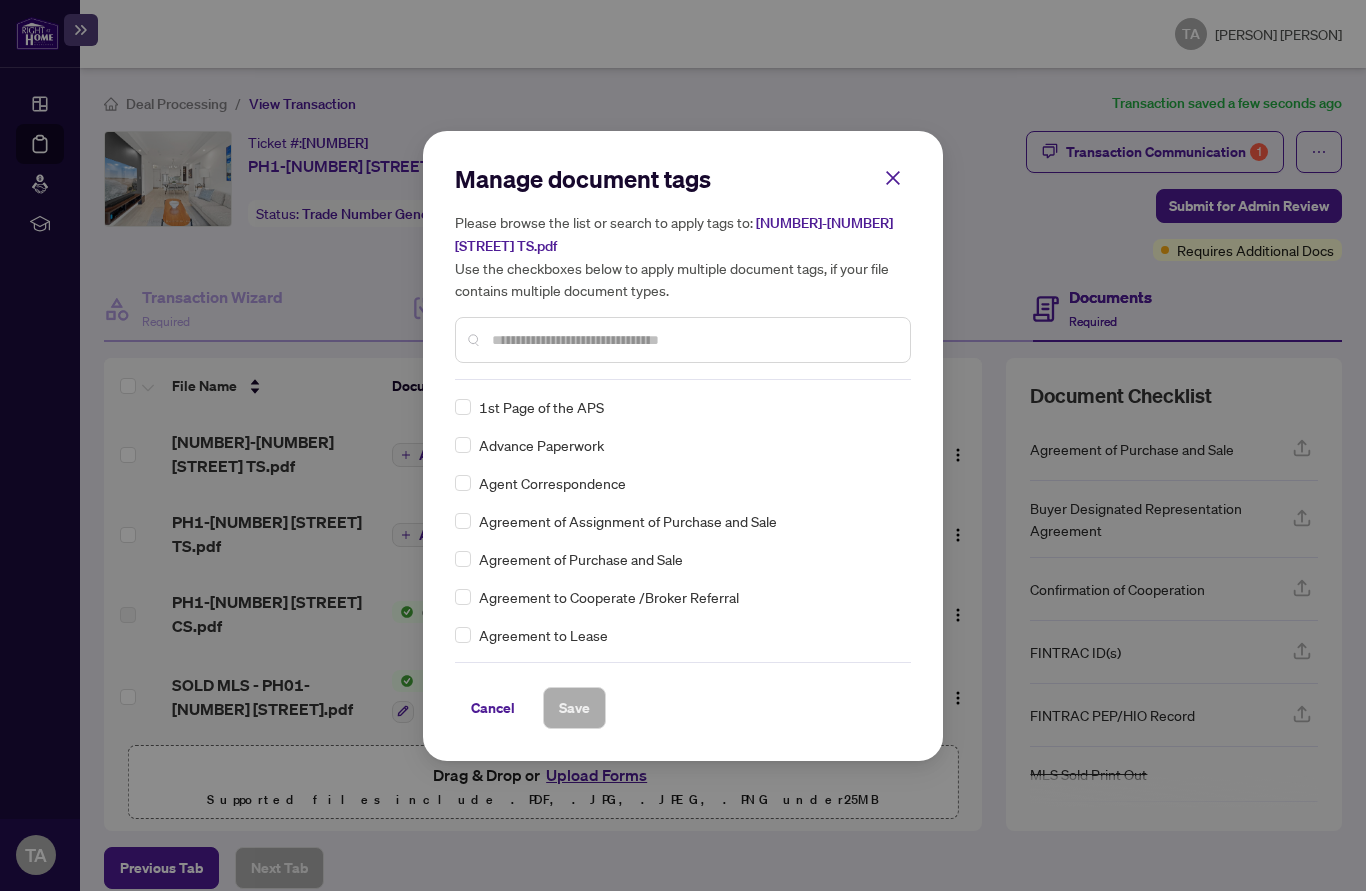 click at bounding box center (693, 340) 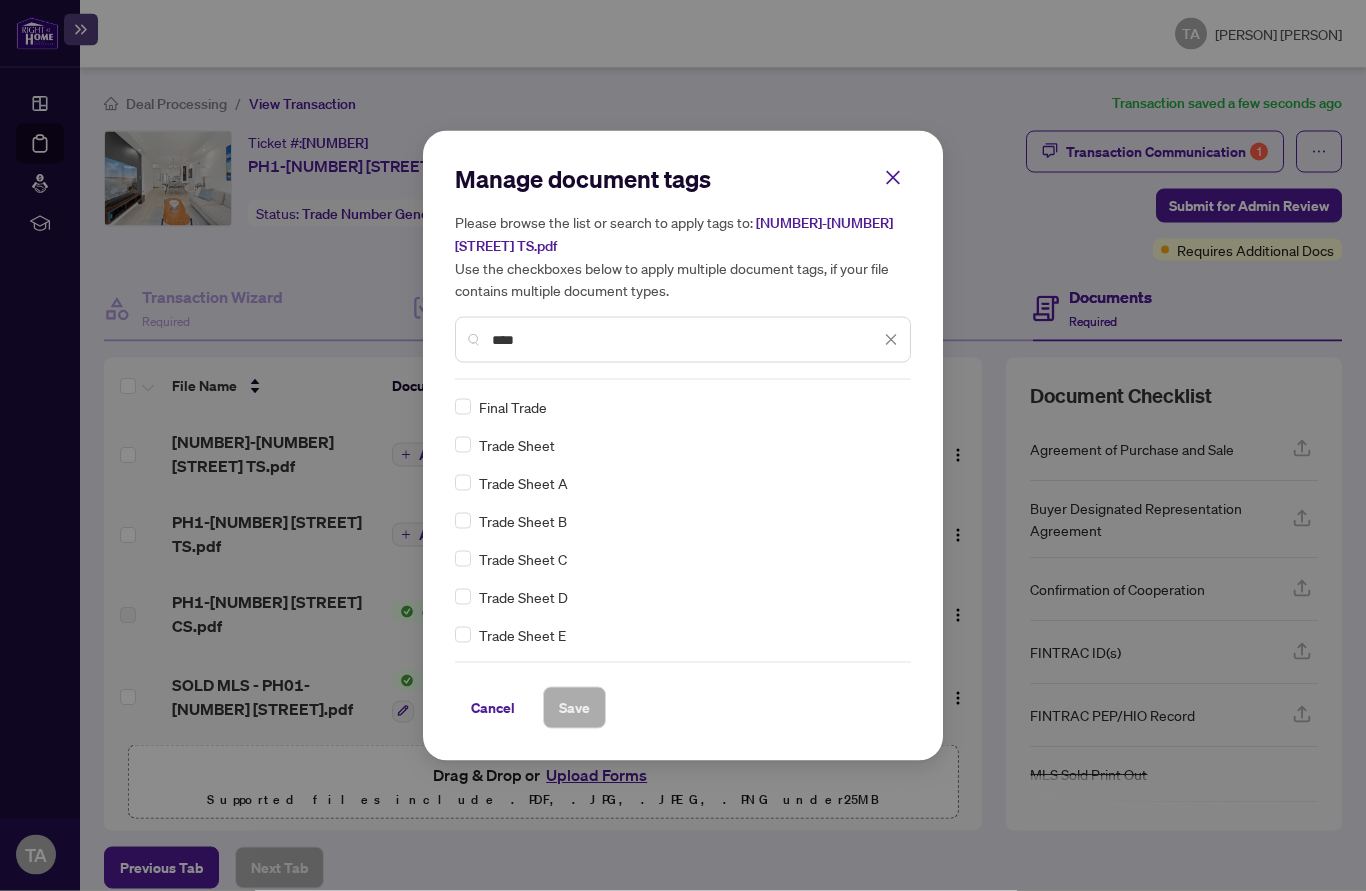 type on "****" 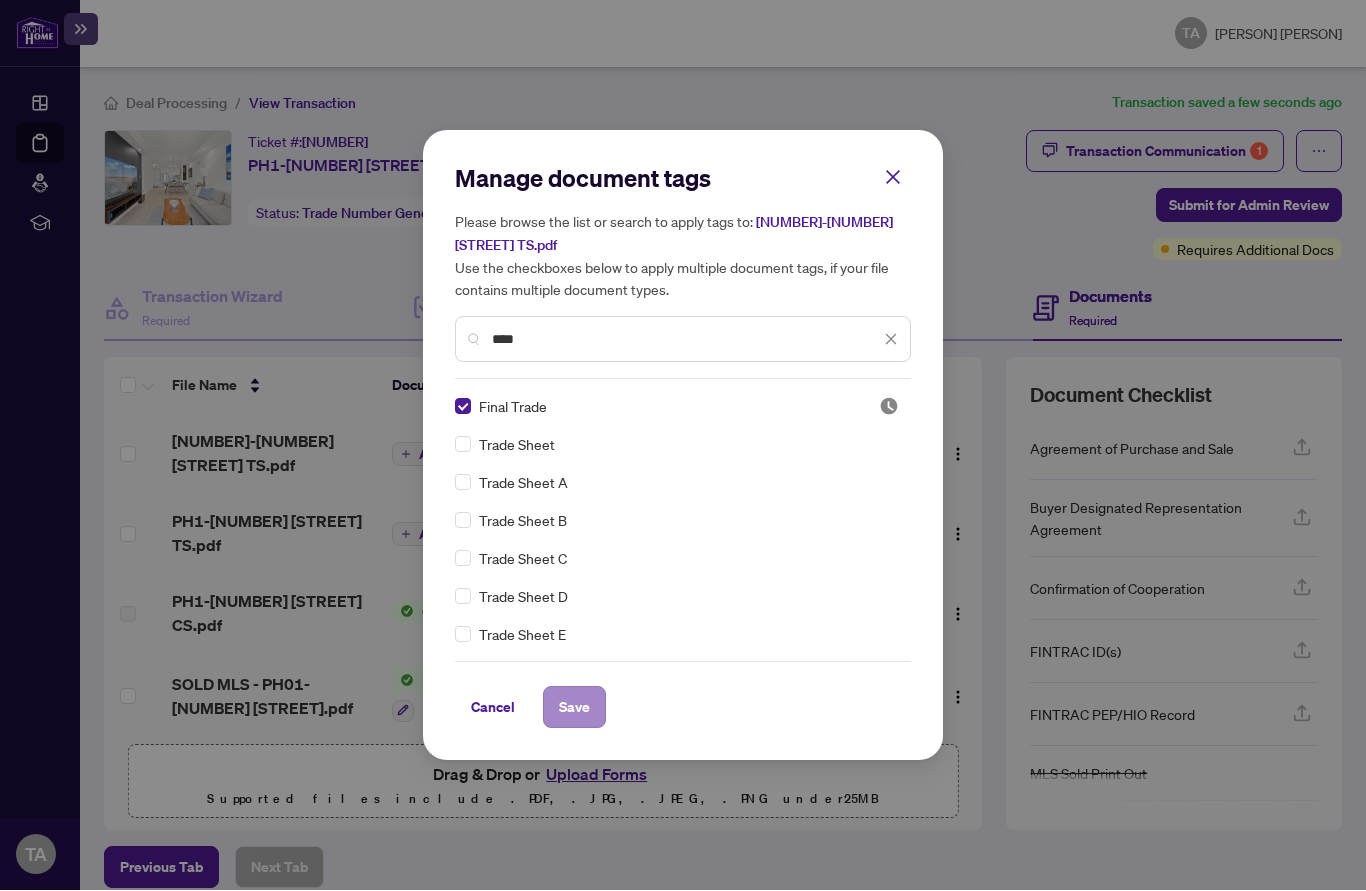 click on "Save" at bounding box center (574, 708) 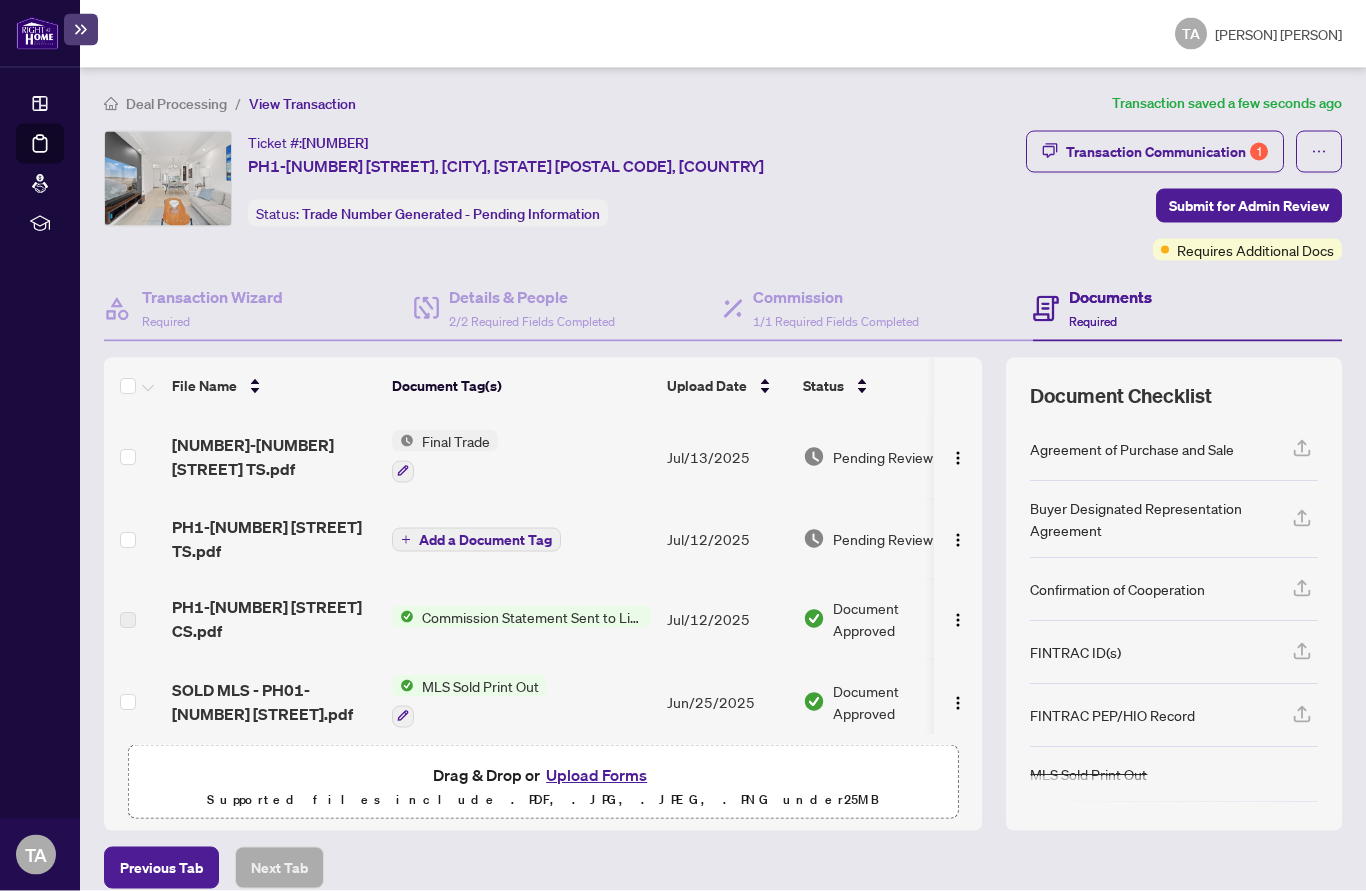 scroll, scrollTop: 0, scrollLeft: 0, axis: both 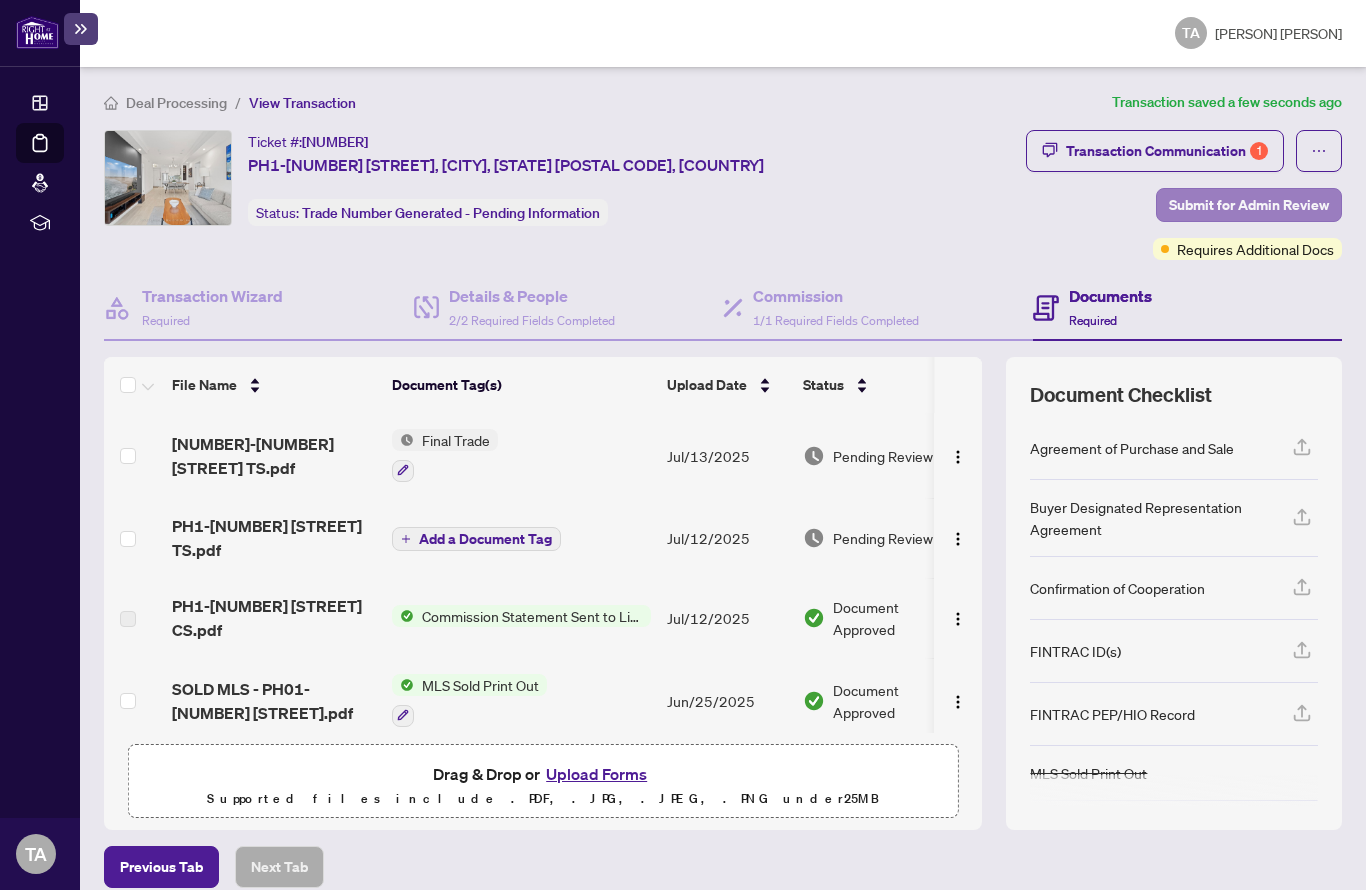 click on "Submit for Admin Review" at bounding box center (1249, 206) 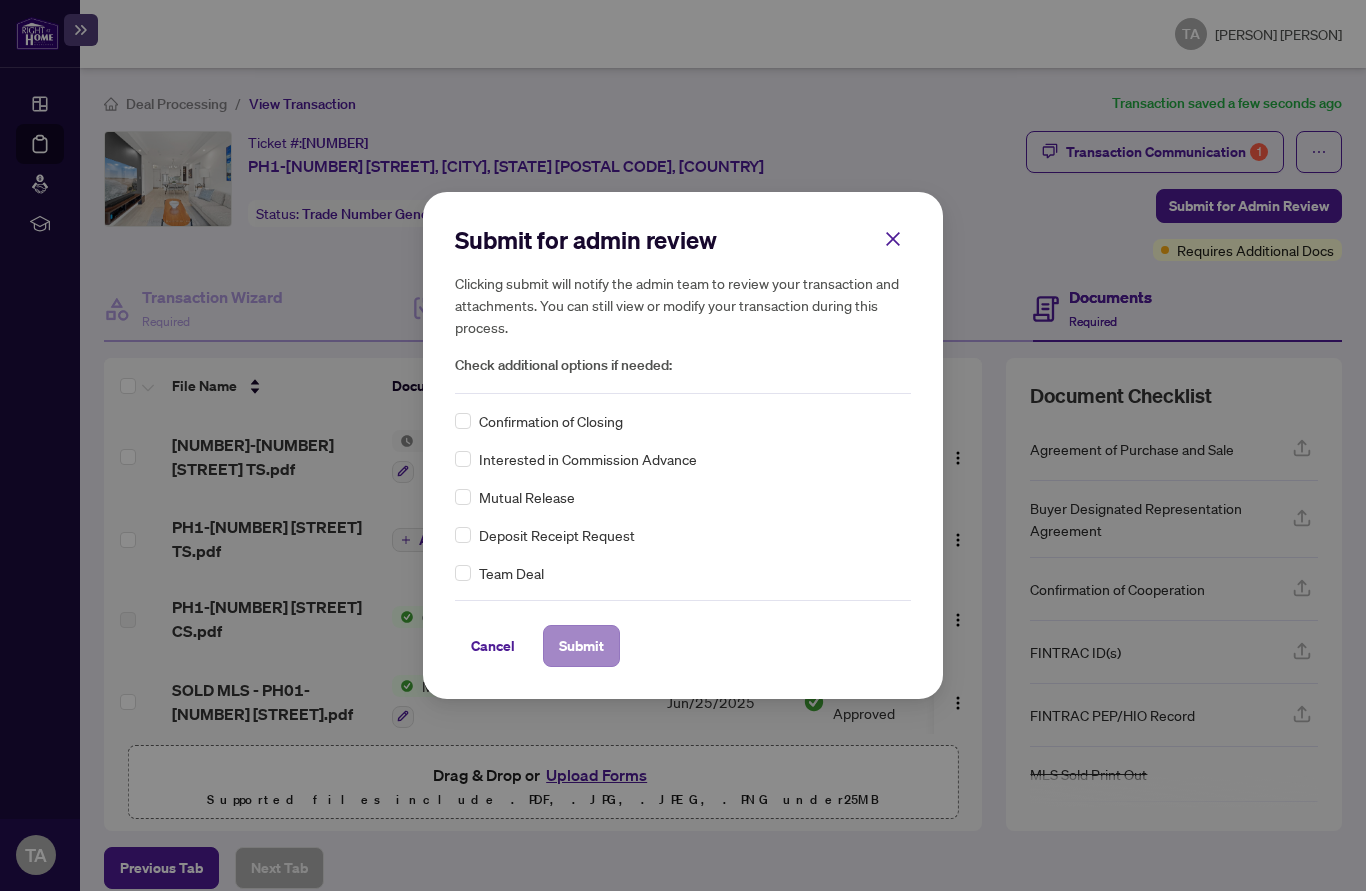 click on "Submit" at bounding box center (581, 646) 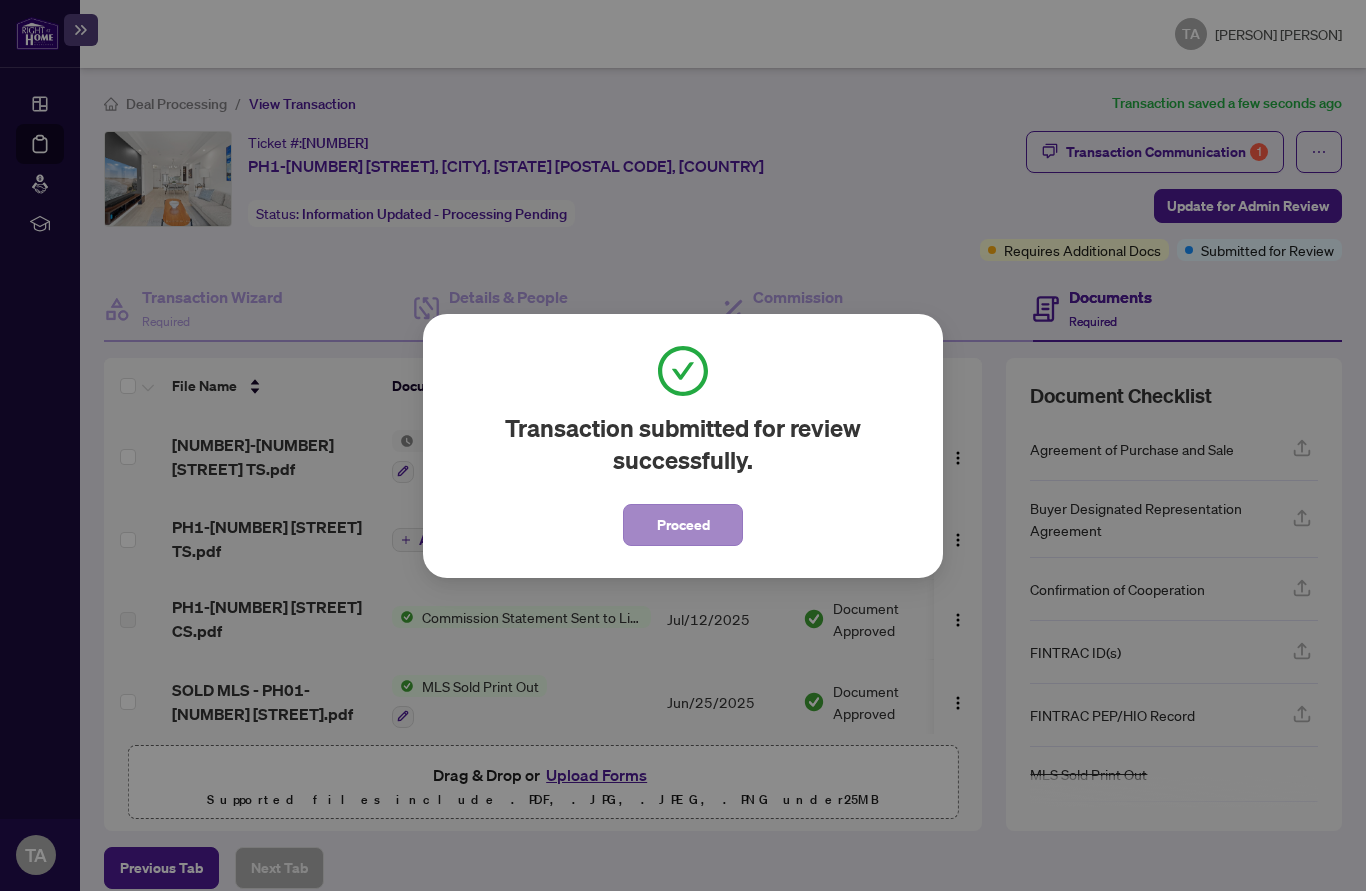 click on "Proceed" at bounding box center (683, 525) 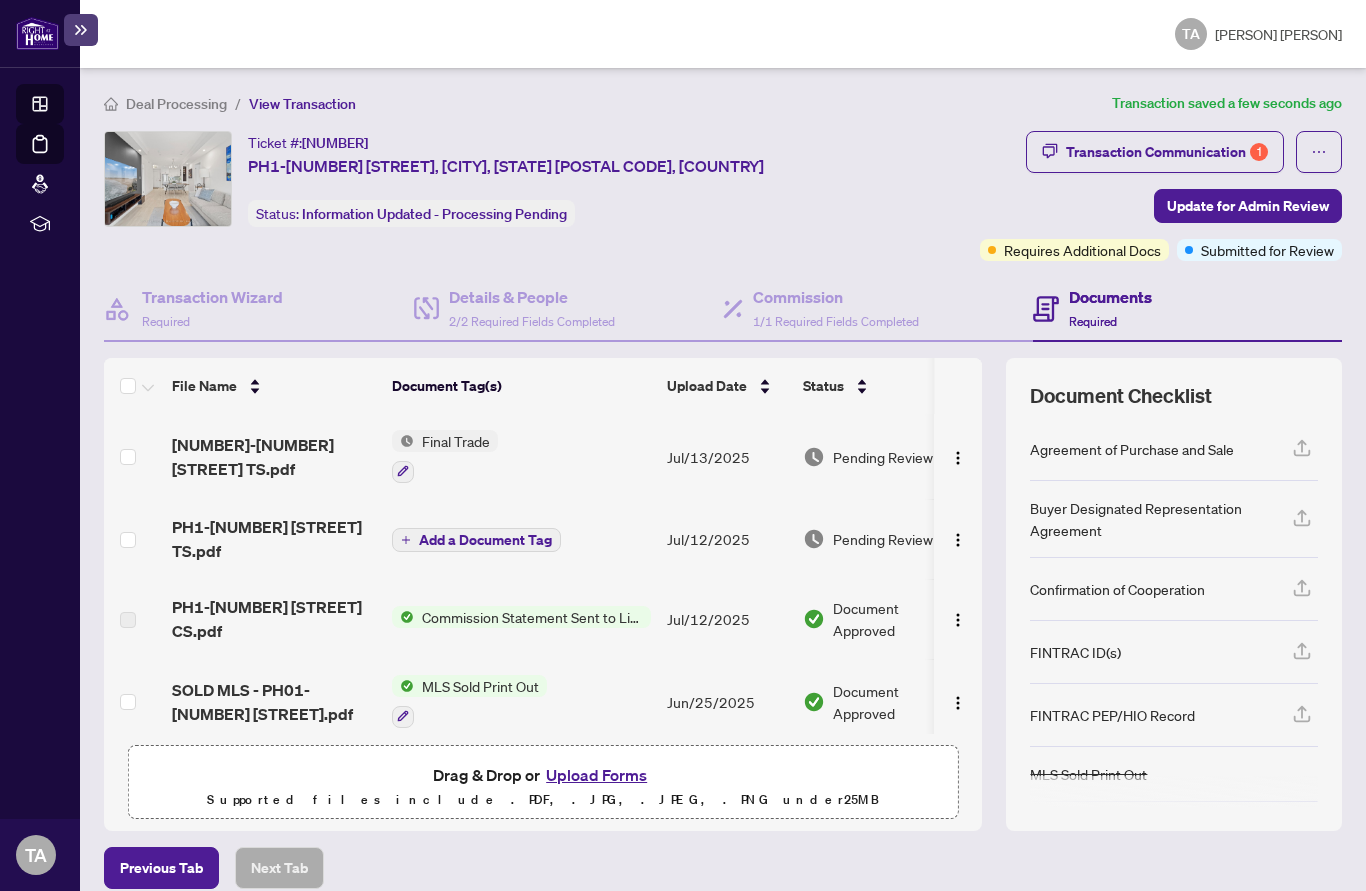 click on "Dashboard" at bounding box center [62, 107] 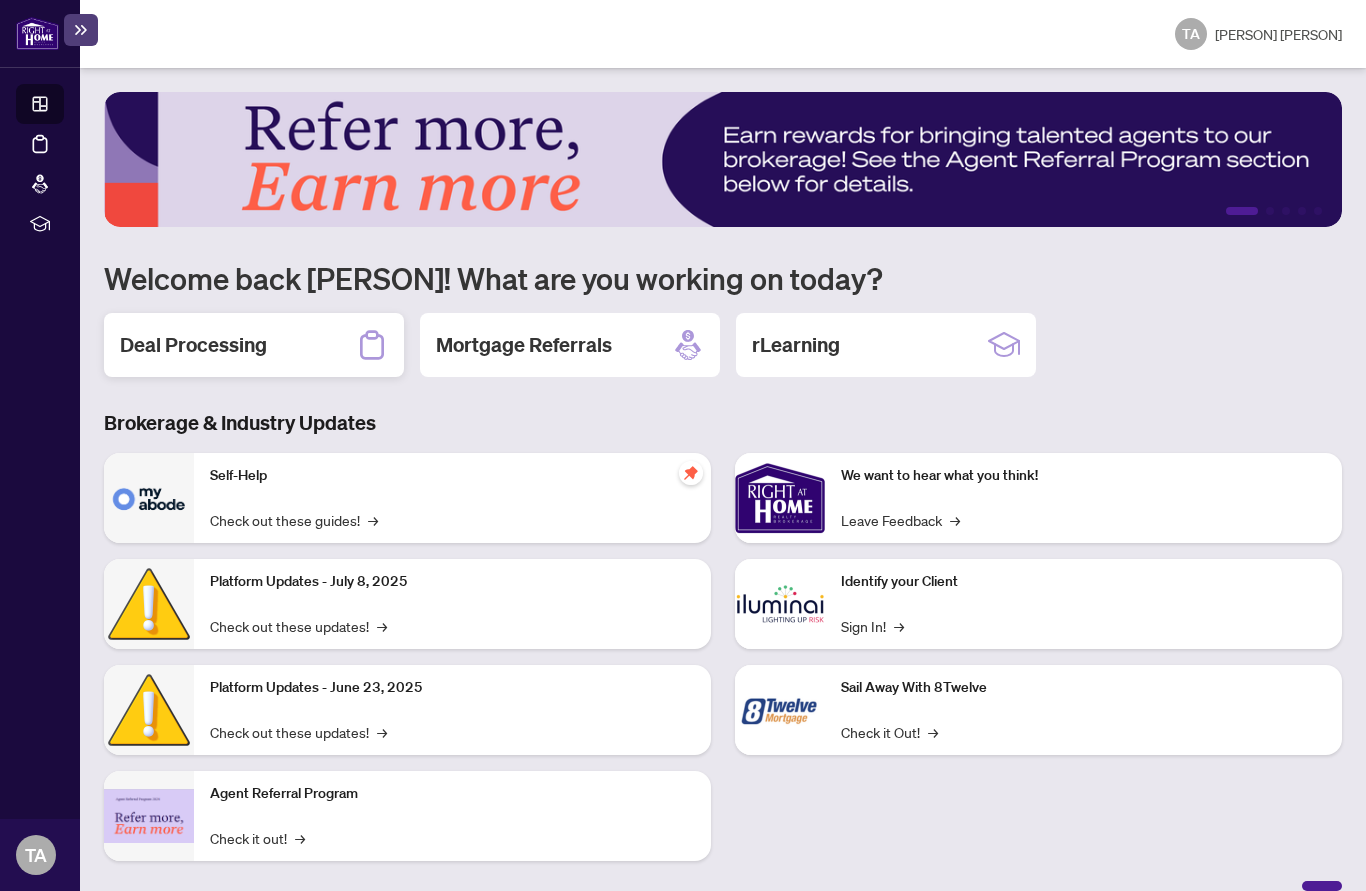 click on "Deal Processing" at bounding box center [193, 345] 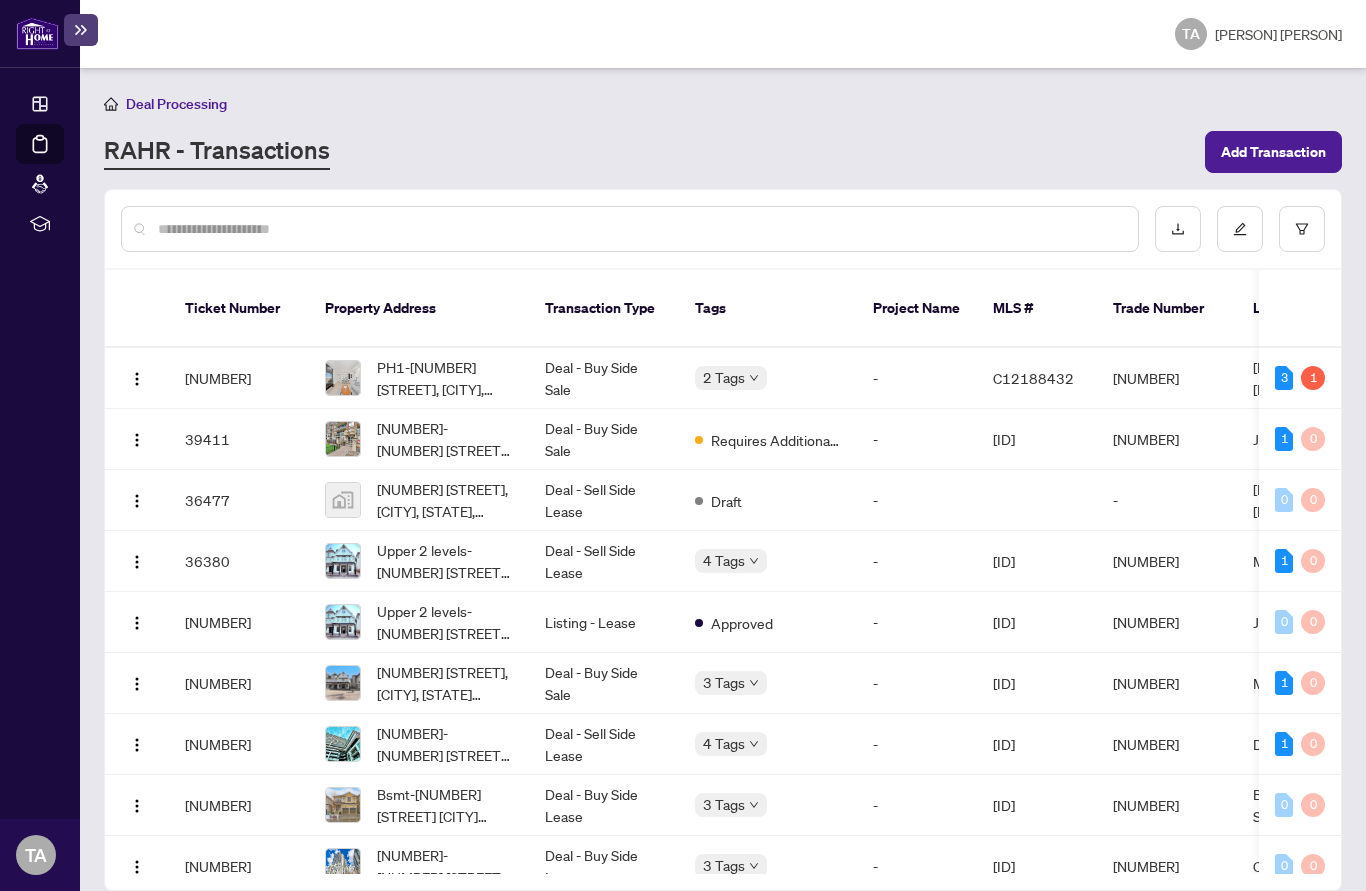 click on "[NUMBER]-[NUMBER] [STREET], [CITY], [STATE] [POSTAL CODE], [COUNTRY]" at bounding box center [445, 439] 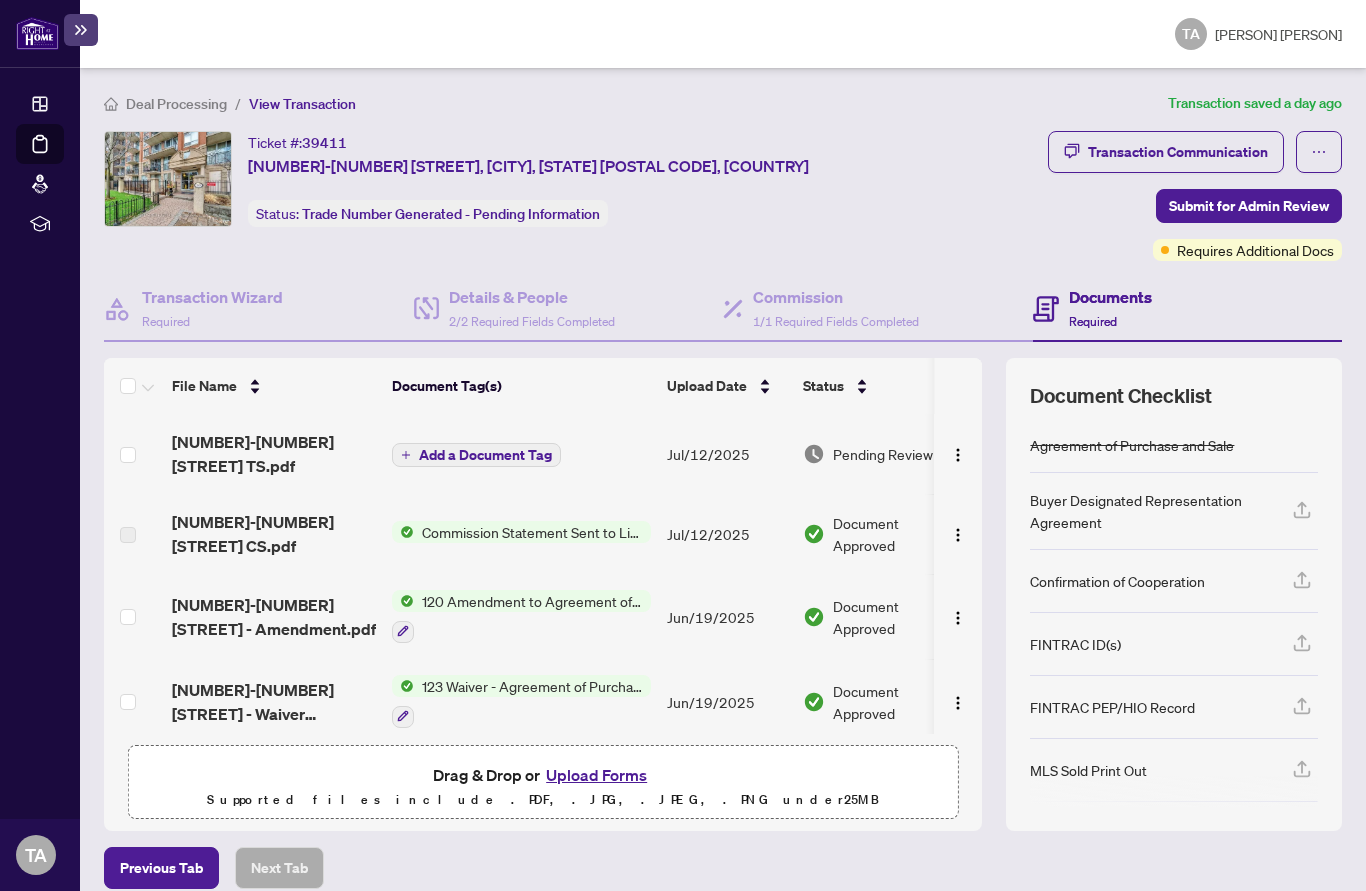 click on "Upload Forms" at bounding box center (596, 775) 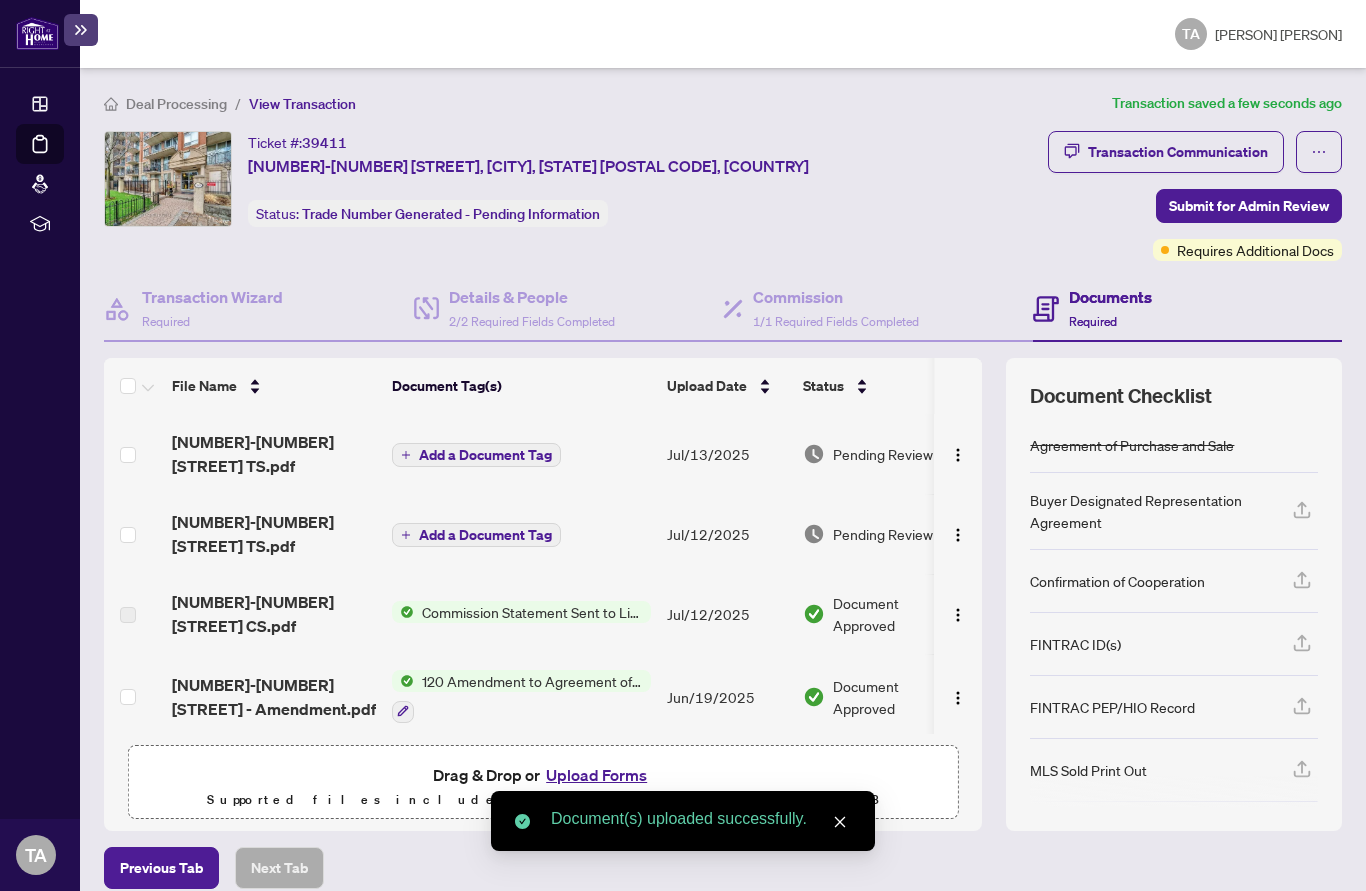 click on "Add a Document Tag" at bounding box center (485, 455) 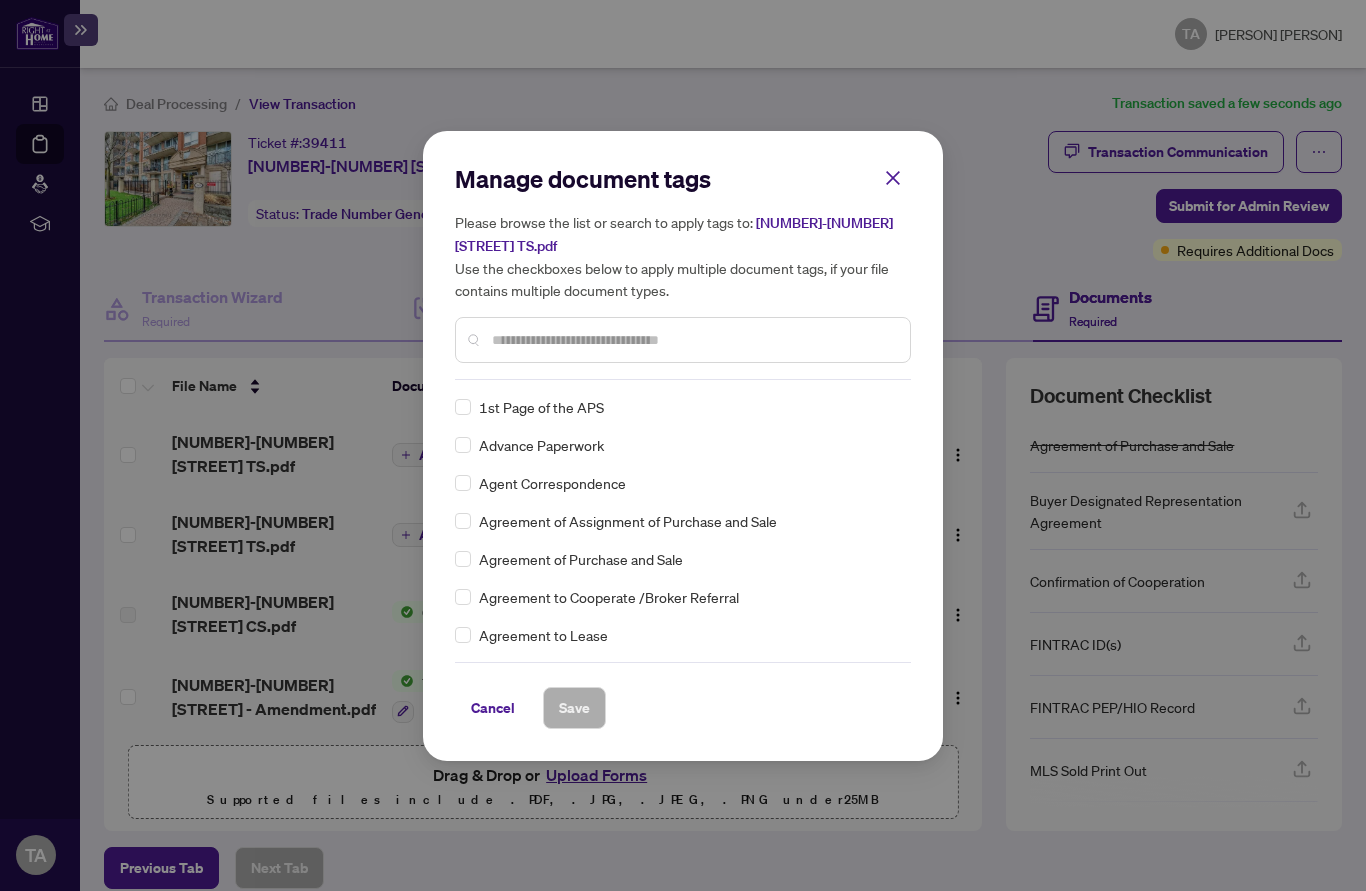 click at bounding box center [693, 340] 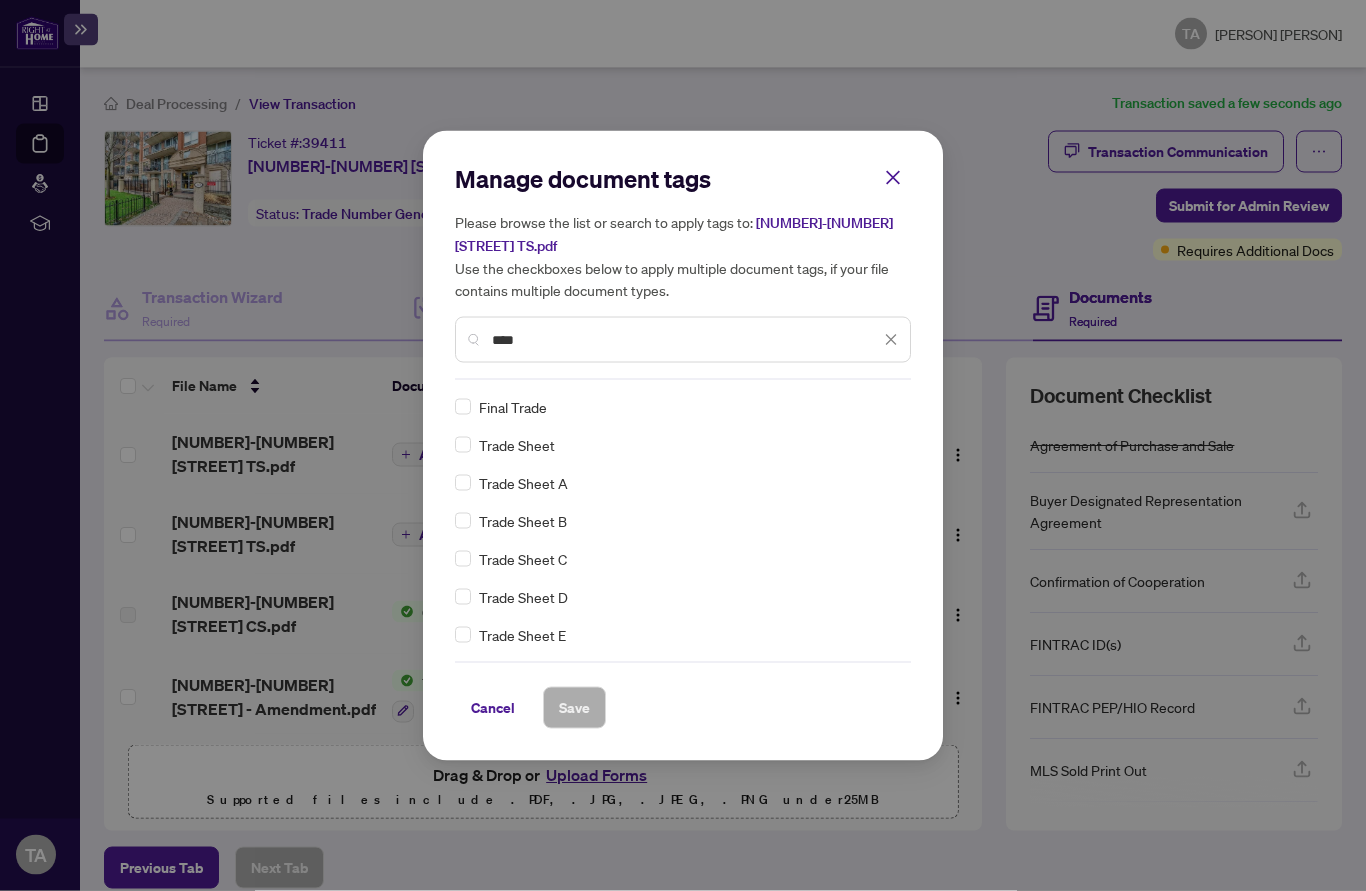 type on "****" 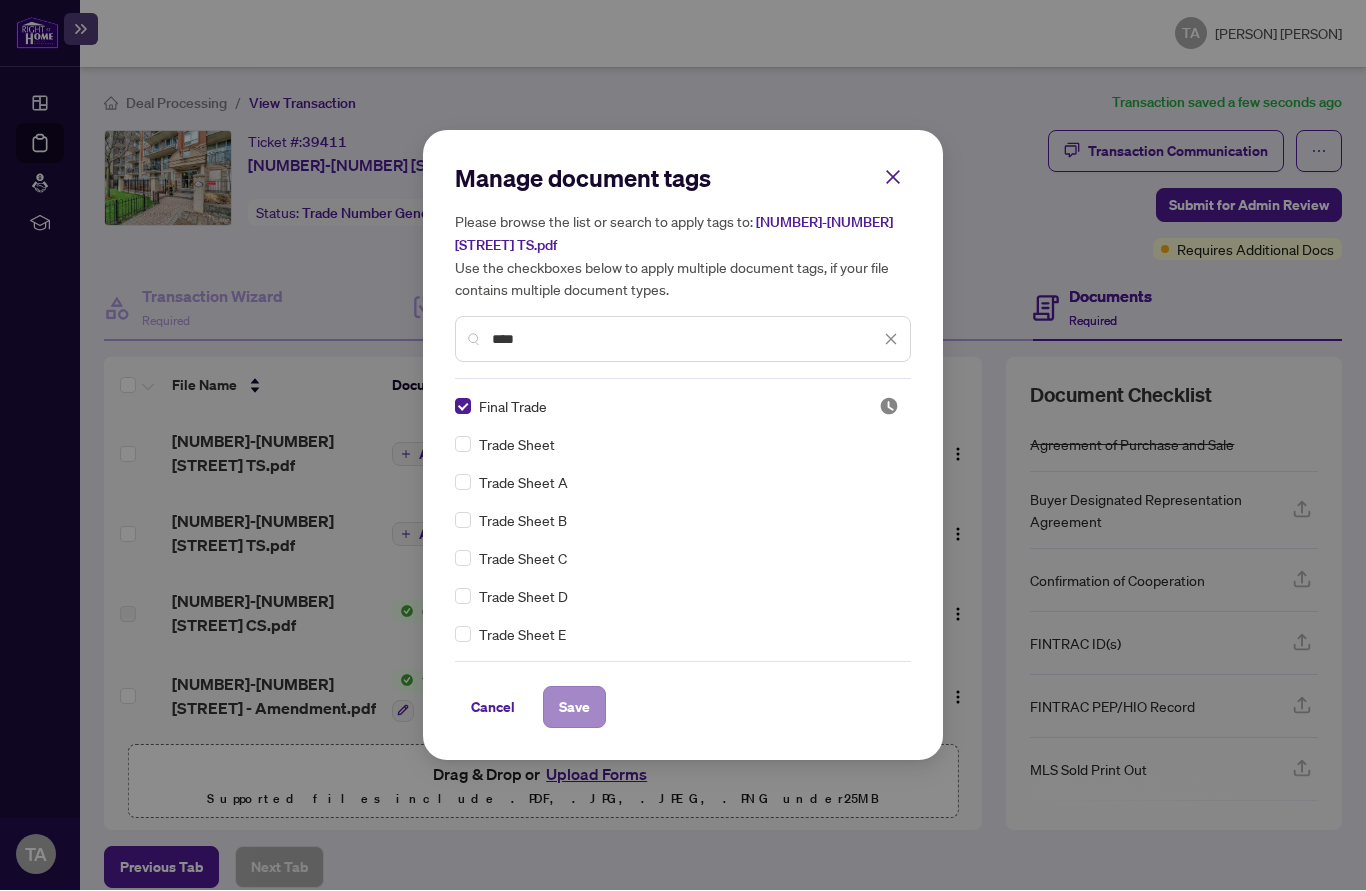 click on "Save" at bounding box center (574, 708) 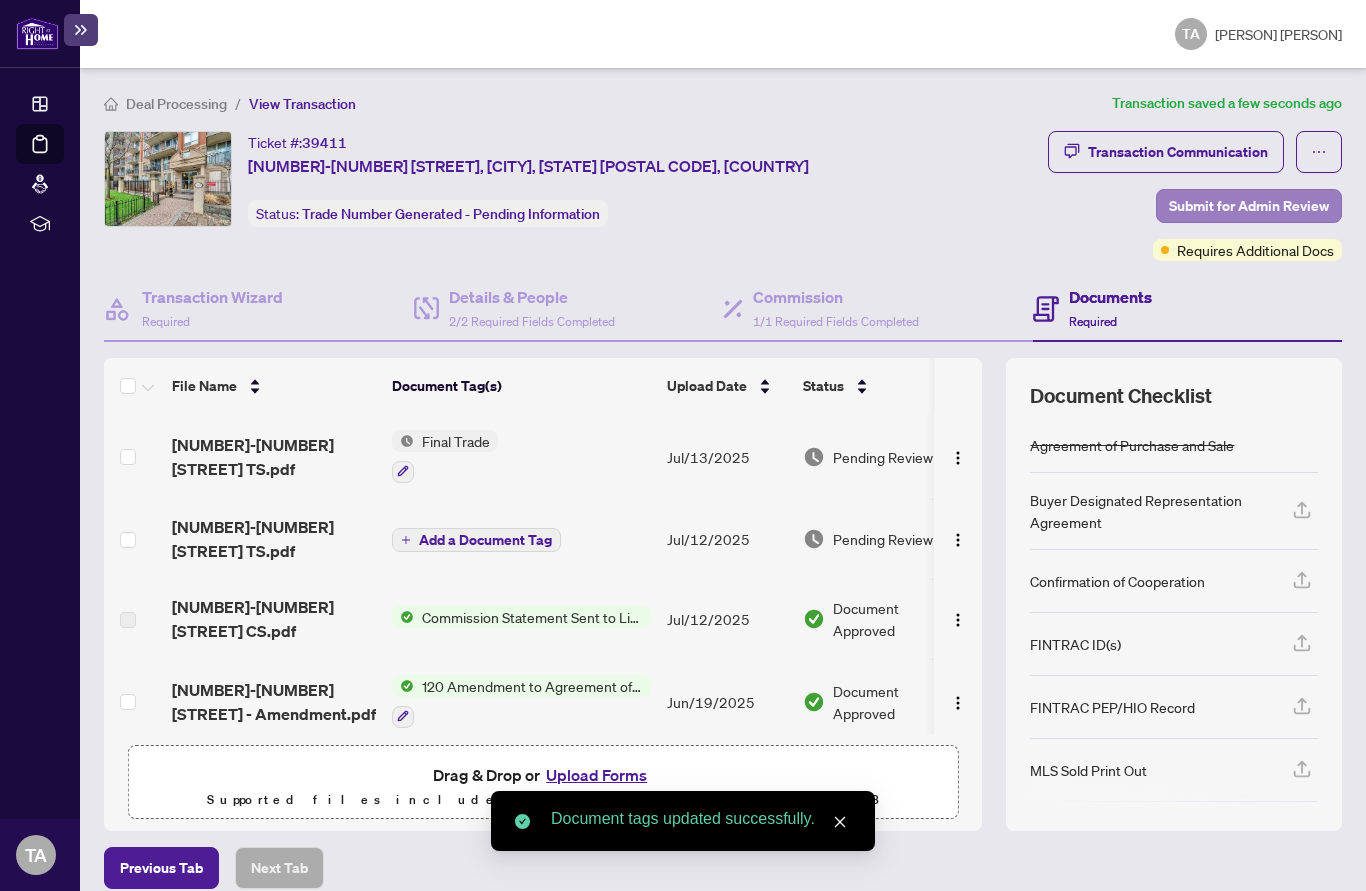 click on "Submit for Admin Review" at bounding box center [1249, 206] 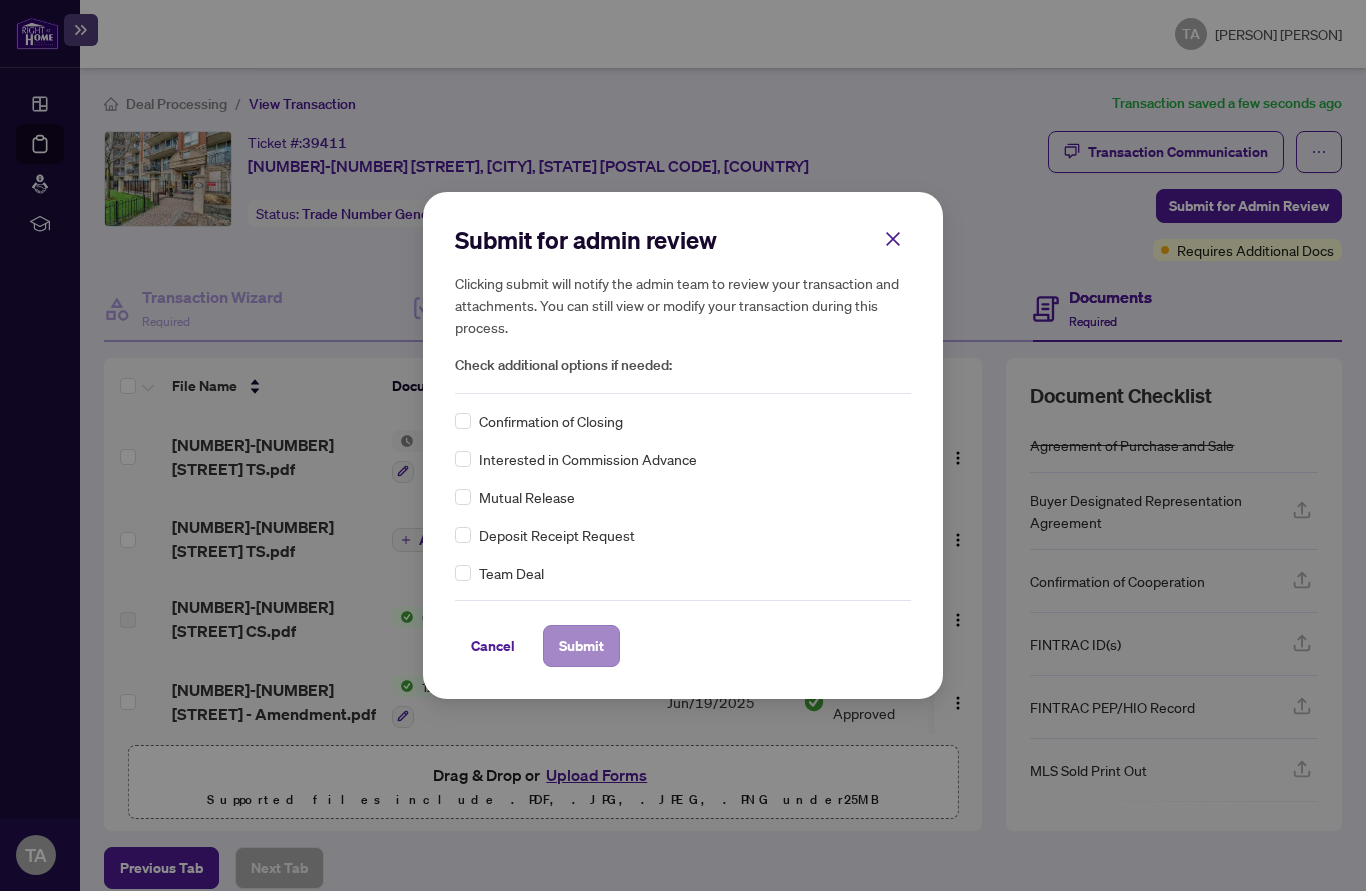 click on "Submit" at bounding box center [581, 646] 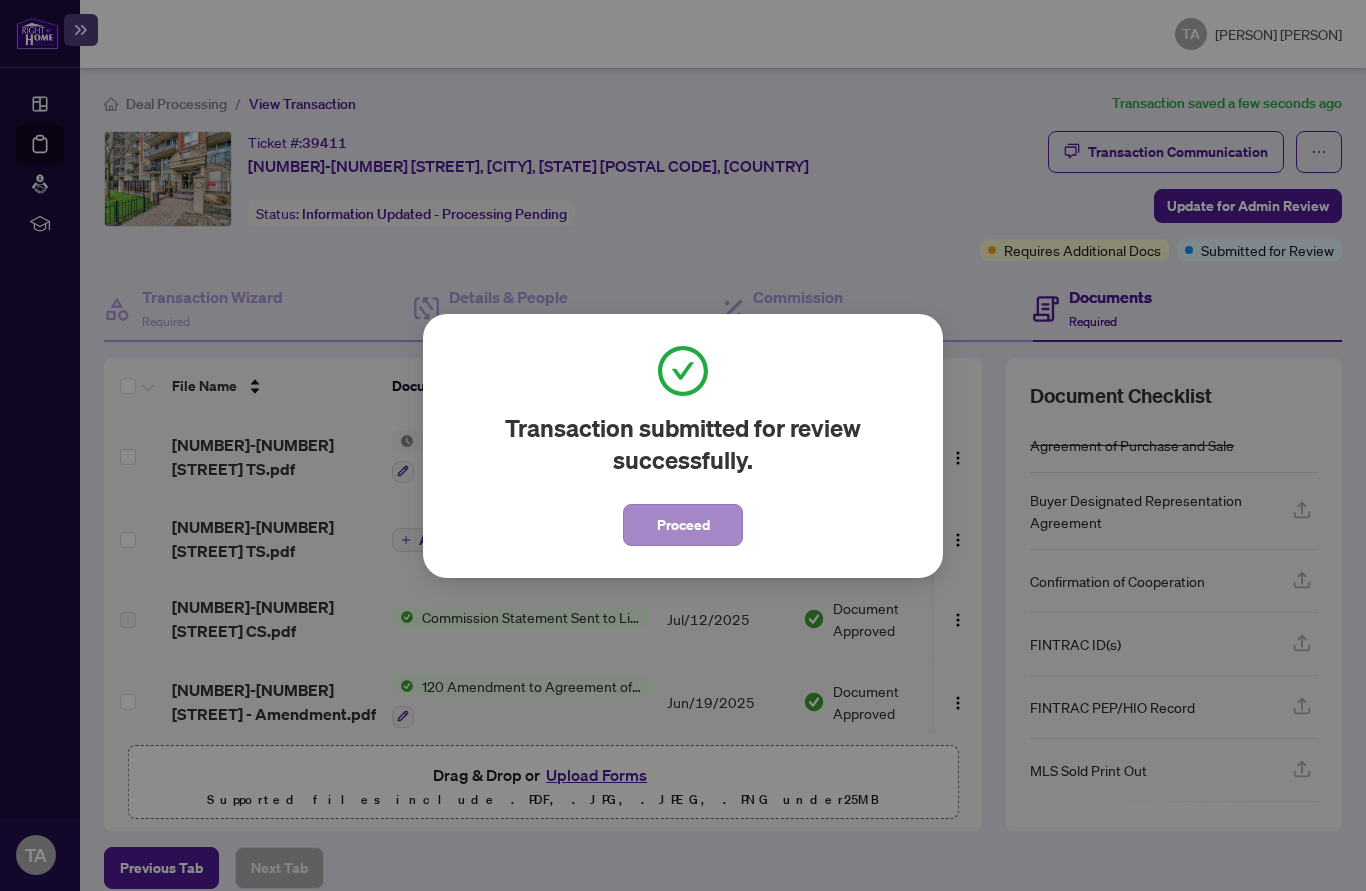 click on "Proceed" at bounding box center [683, 525] 